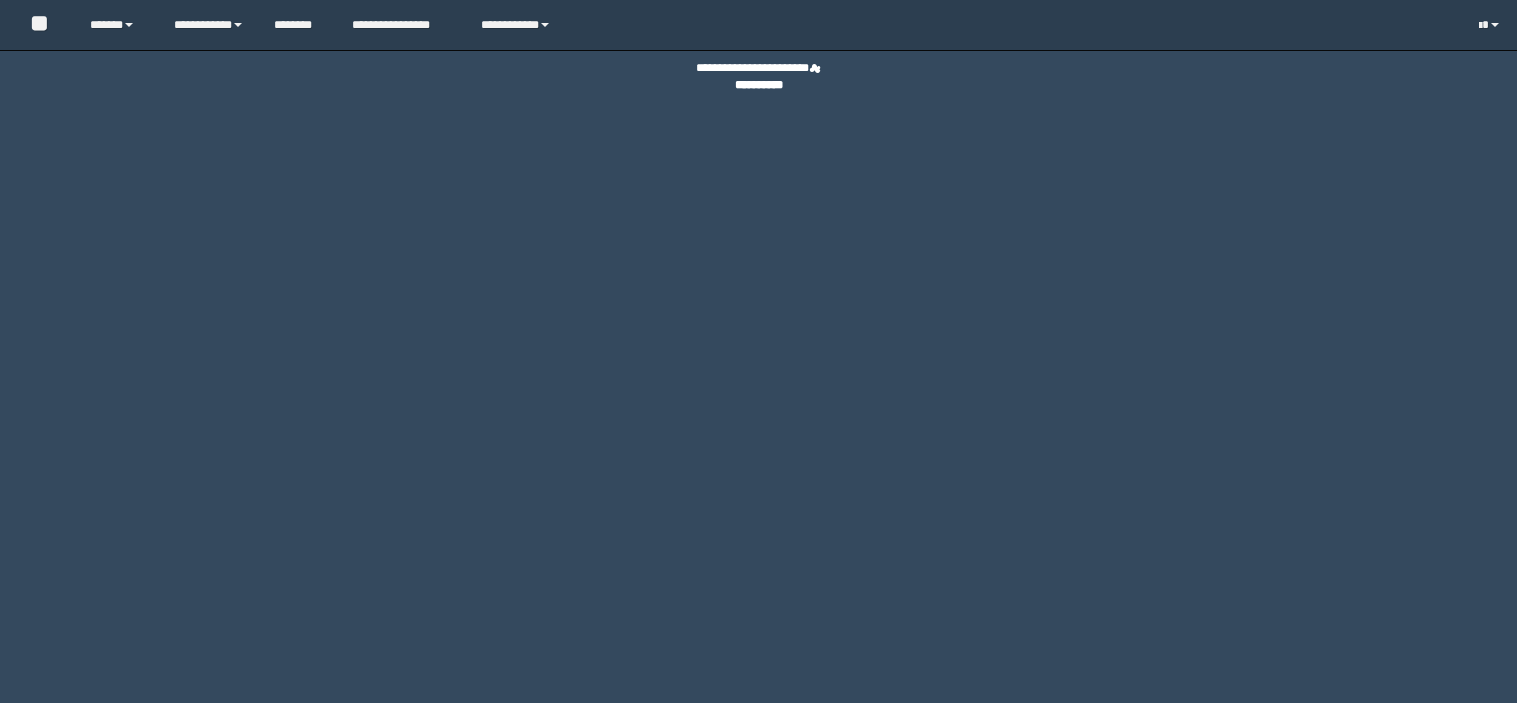 scroll, scrollTop: 0, scrollLeft: 0, axis: both 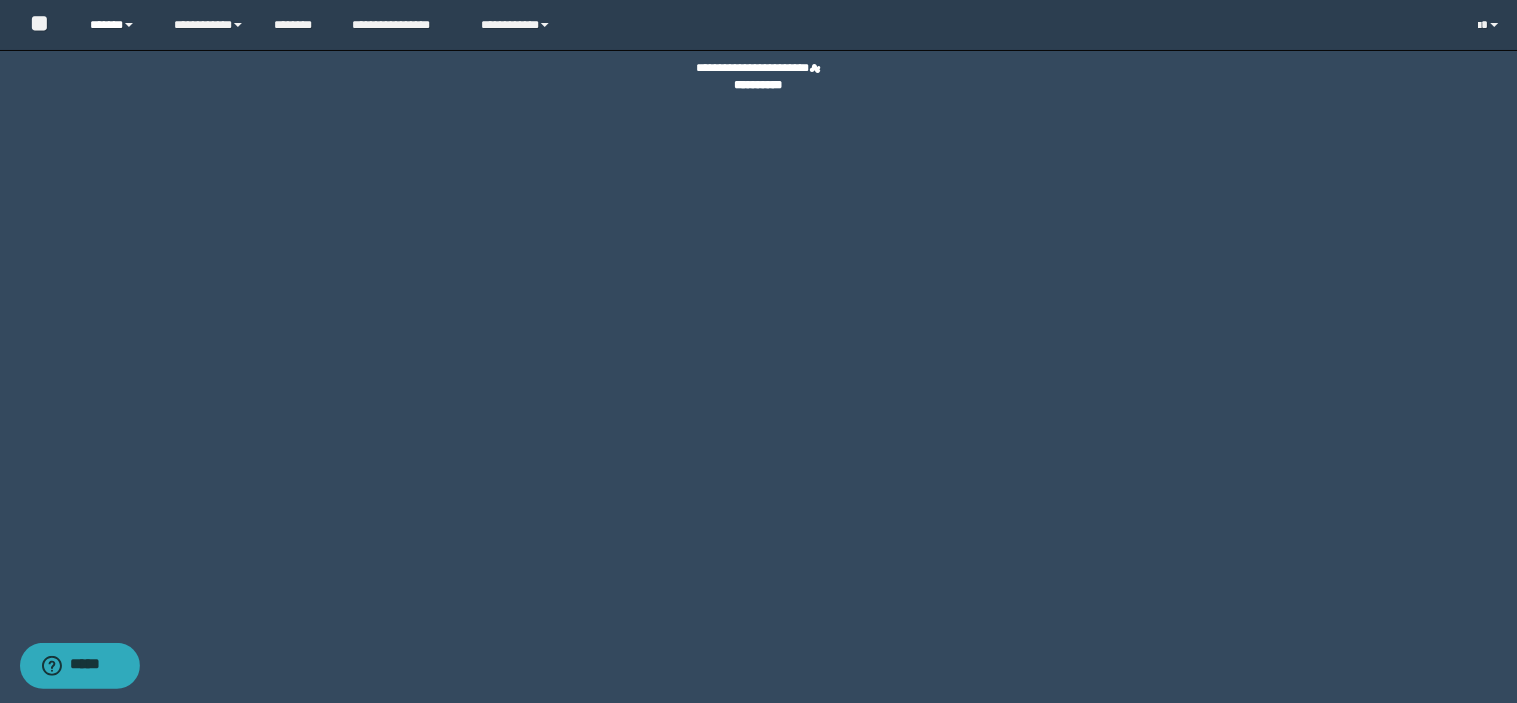 click on "******" at bounding box center (116, 25) 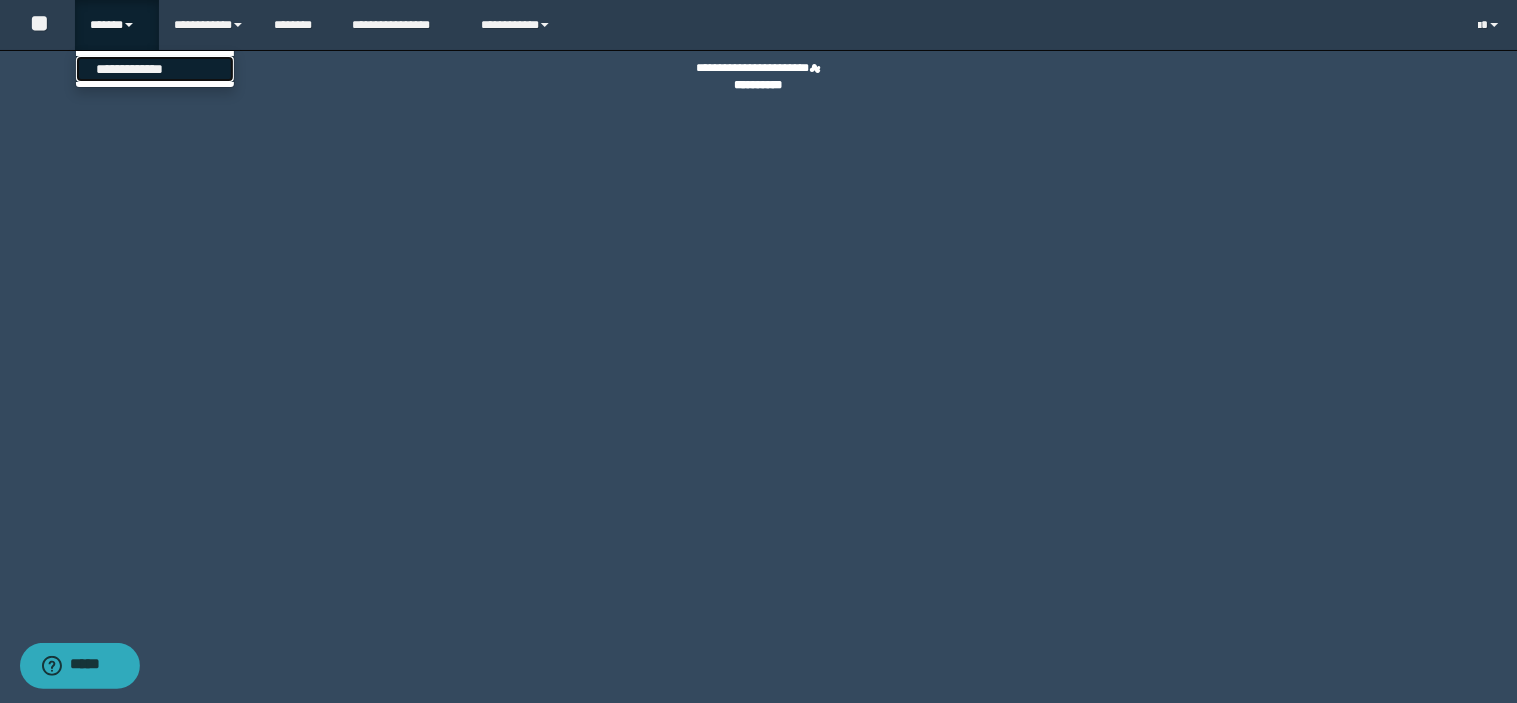 click on "**********" at bounding box center (155, 69) 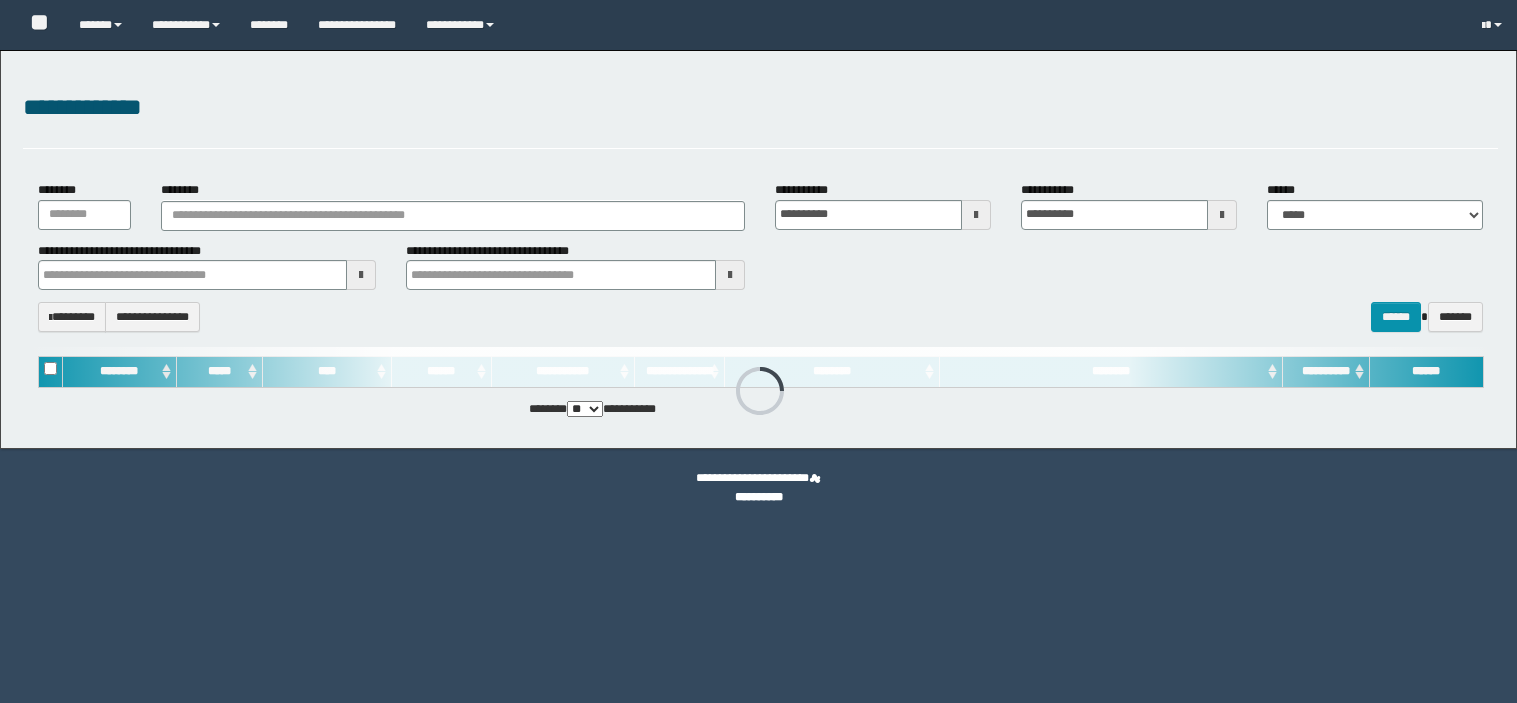 scroll, scrollTop: 0, scrollLeft: 0, axis: both 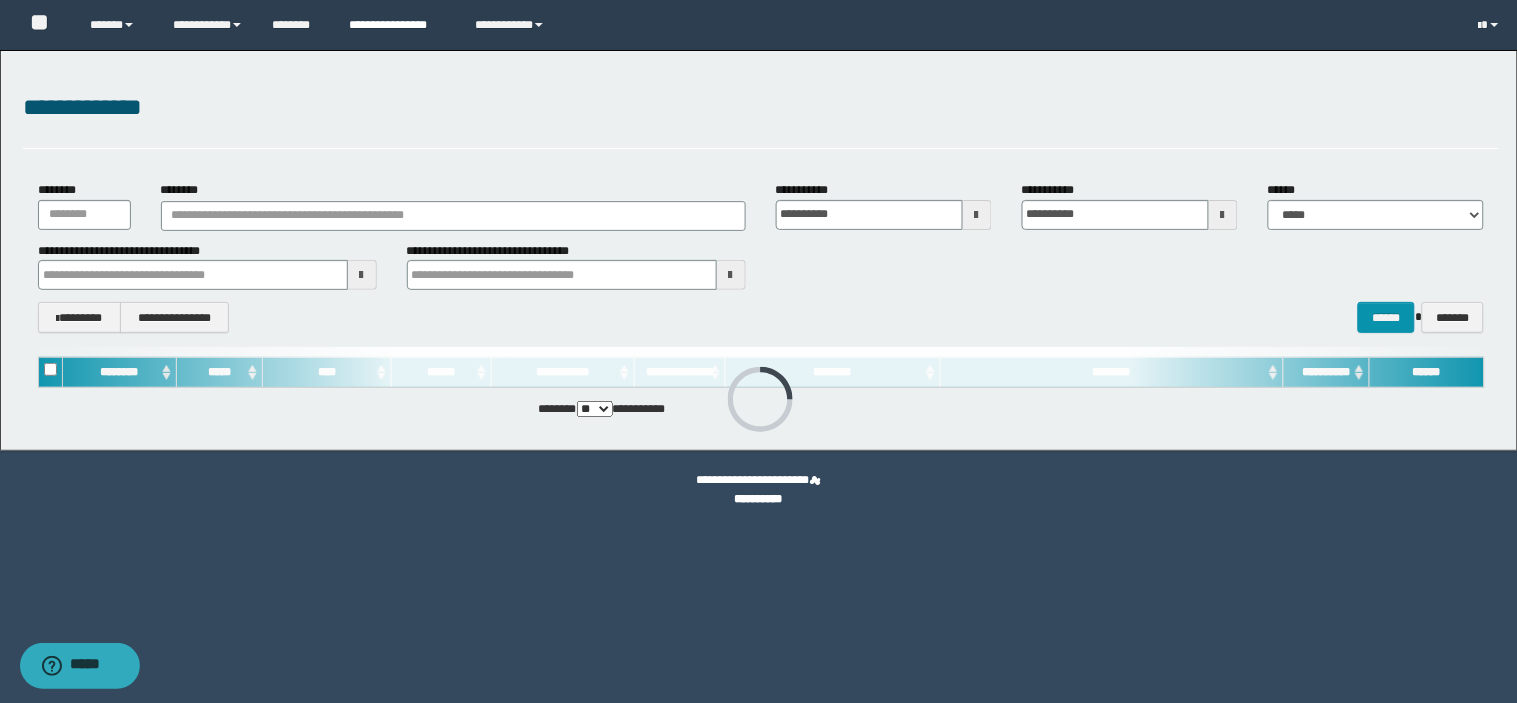 click on "**********" at bounding box center (397, 25) 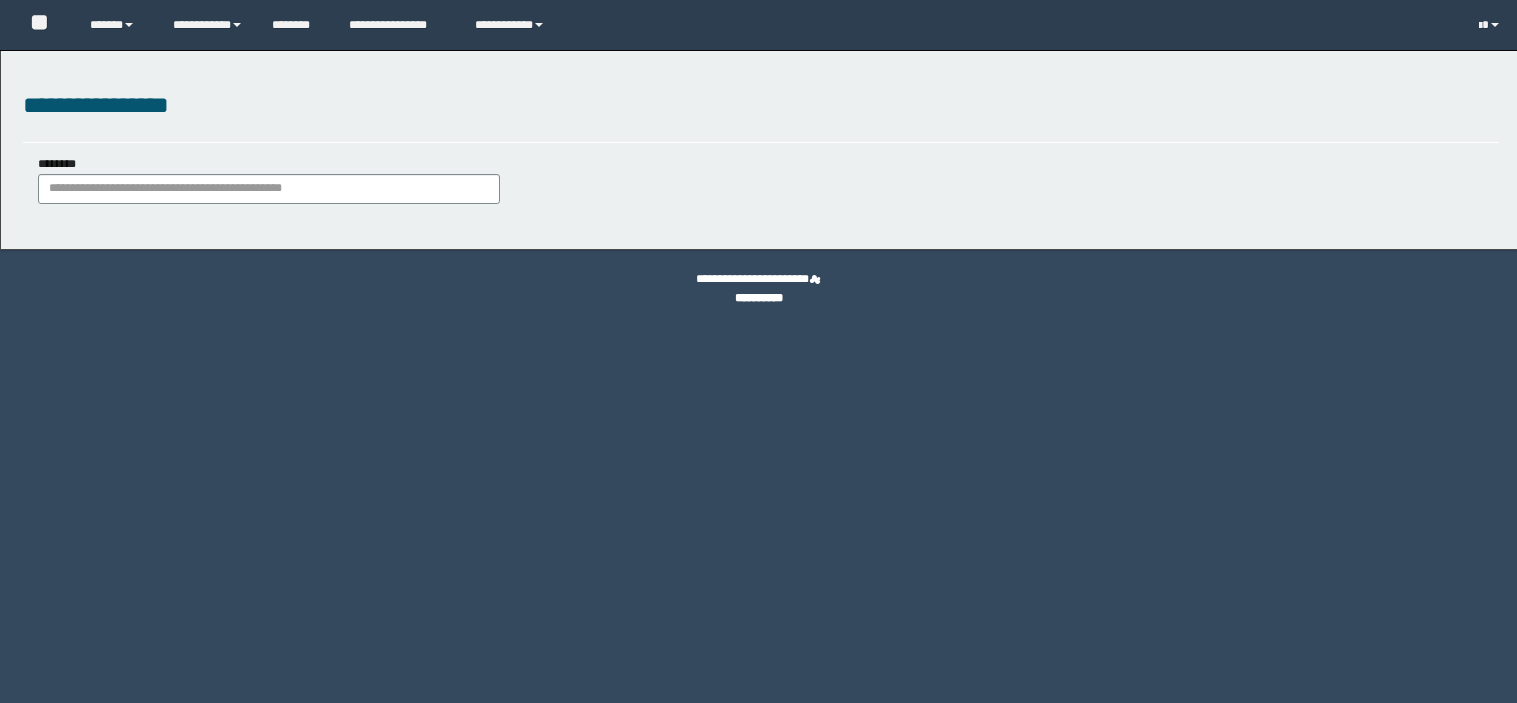 scroll, scrollTop: 0, scrollLeft: 0, axis: both 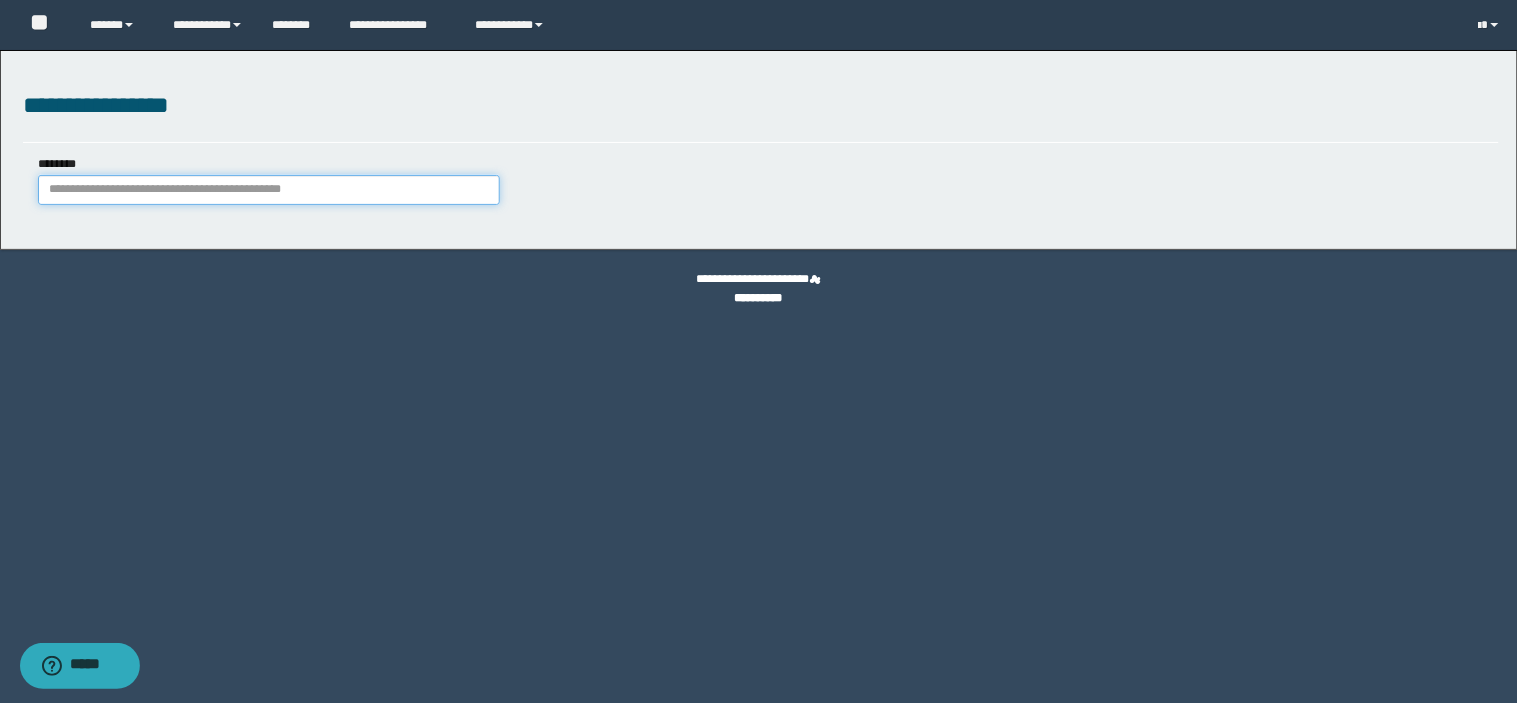 click on "********" at bounding box center (269, 190) 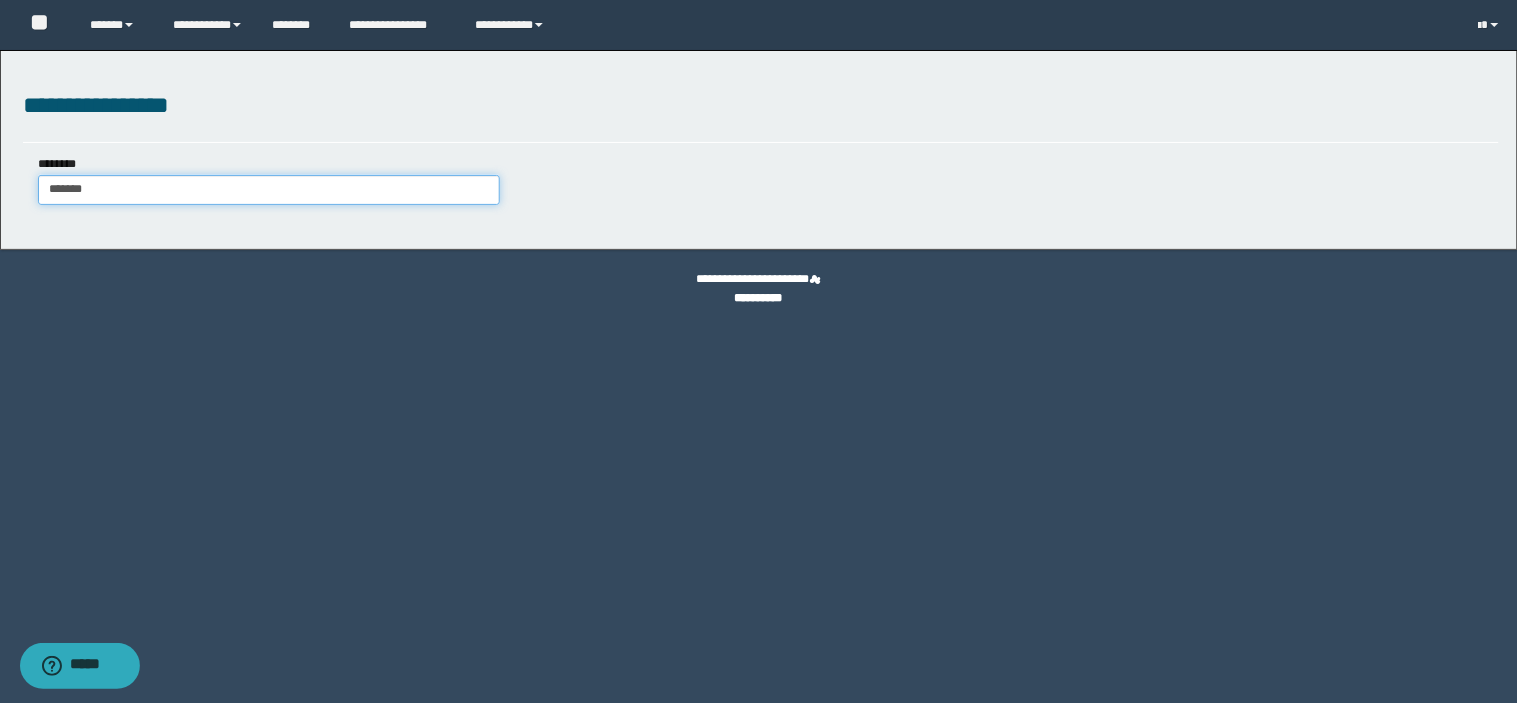 type on "*******" 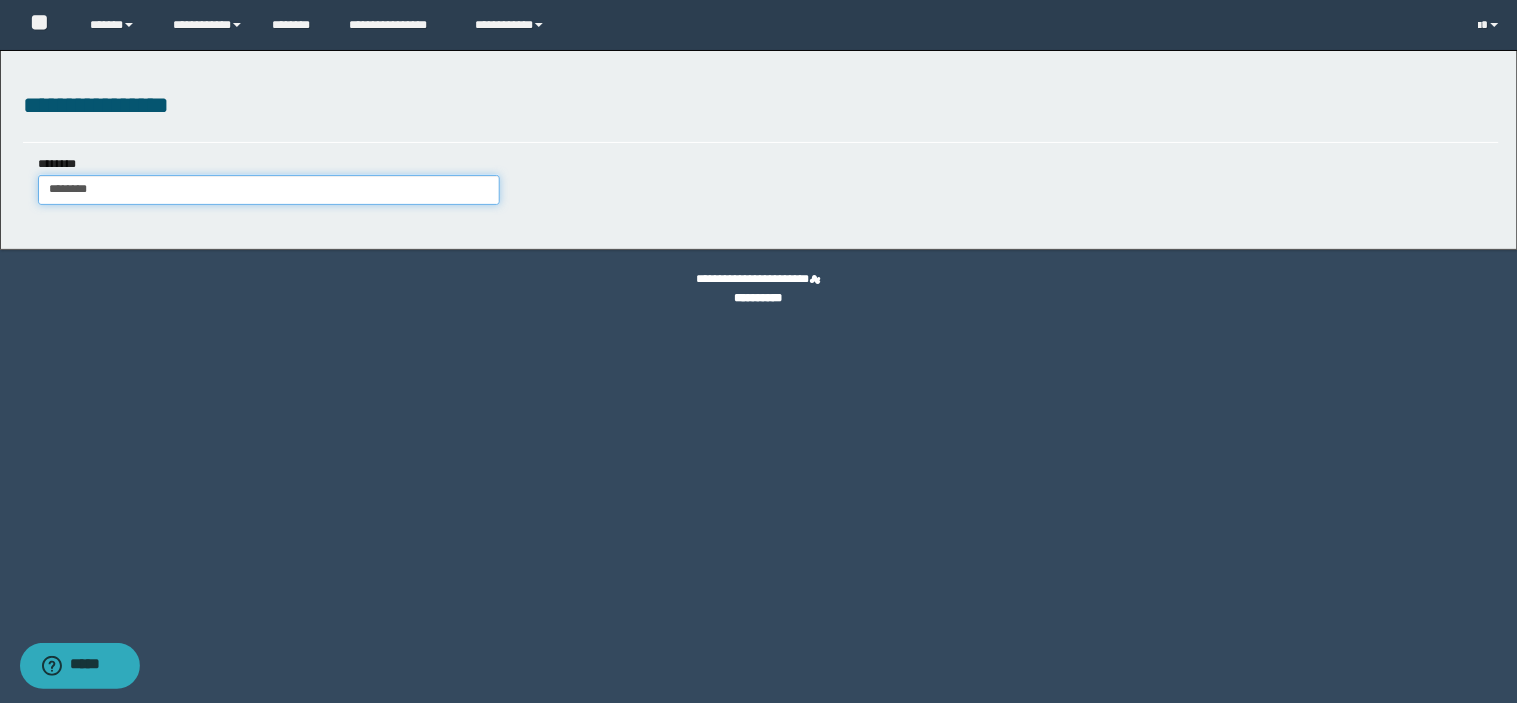 type on "*******" 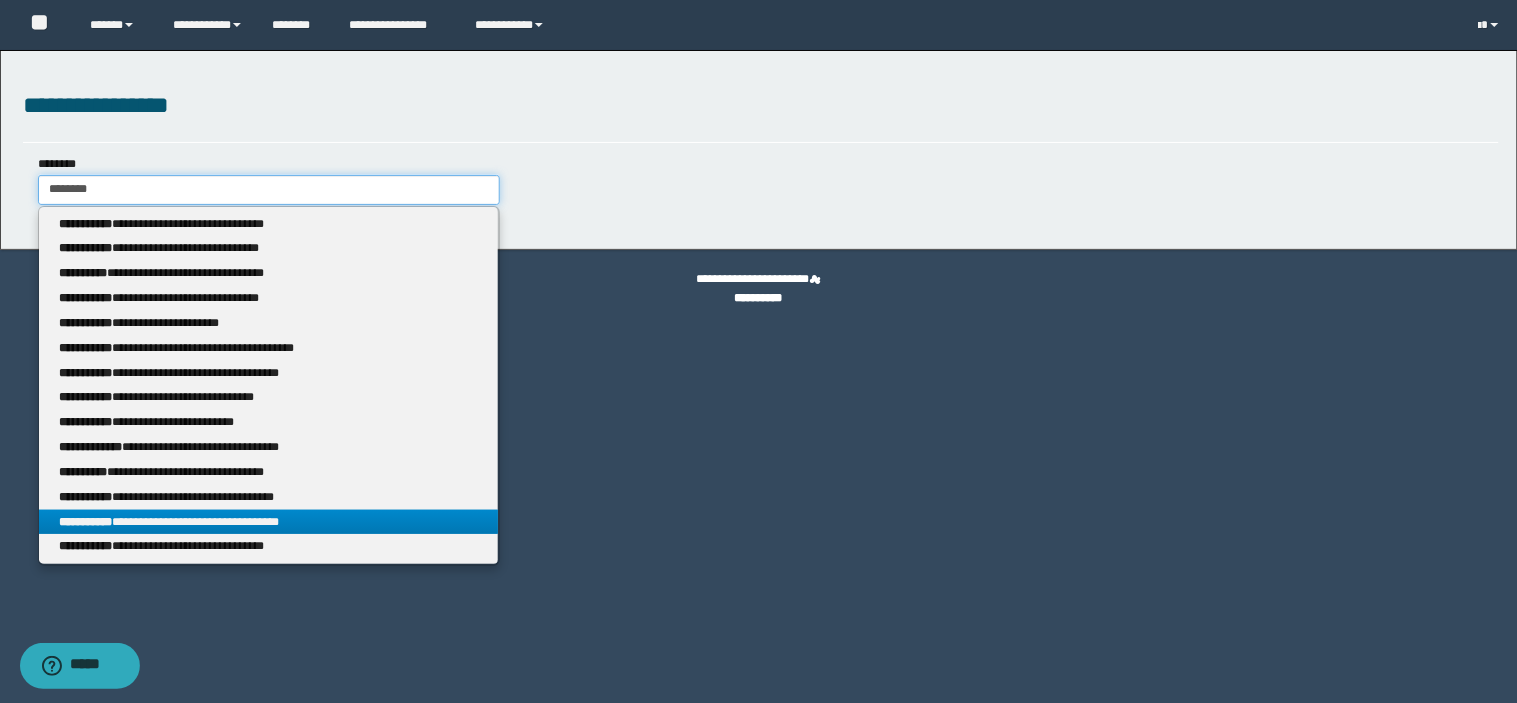 type on "*******" 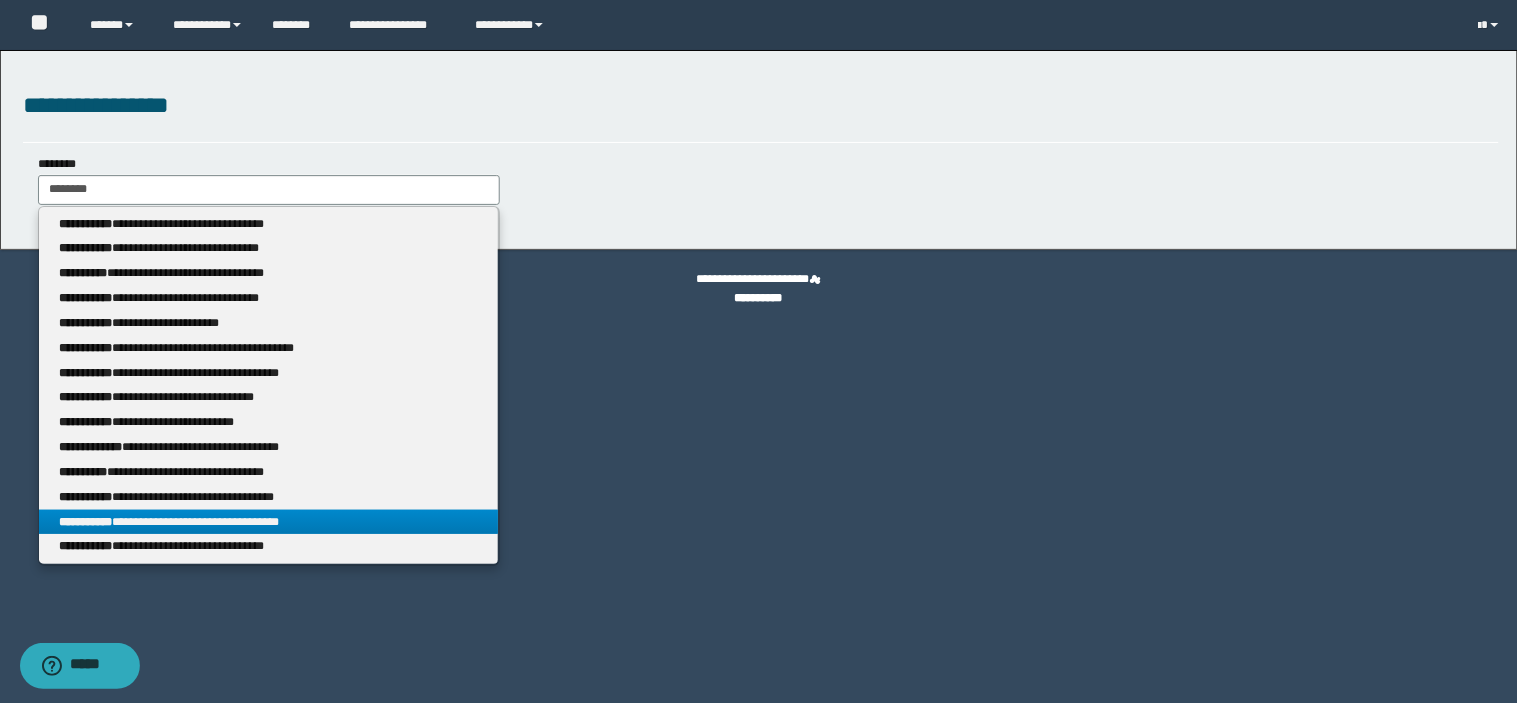 click on "**********" at bounding box center [269, 522] 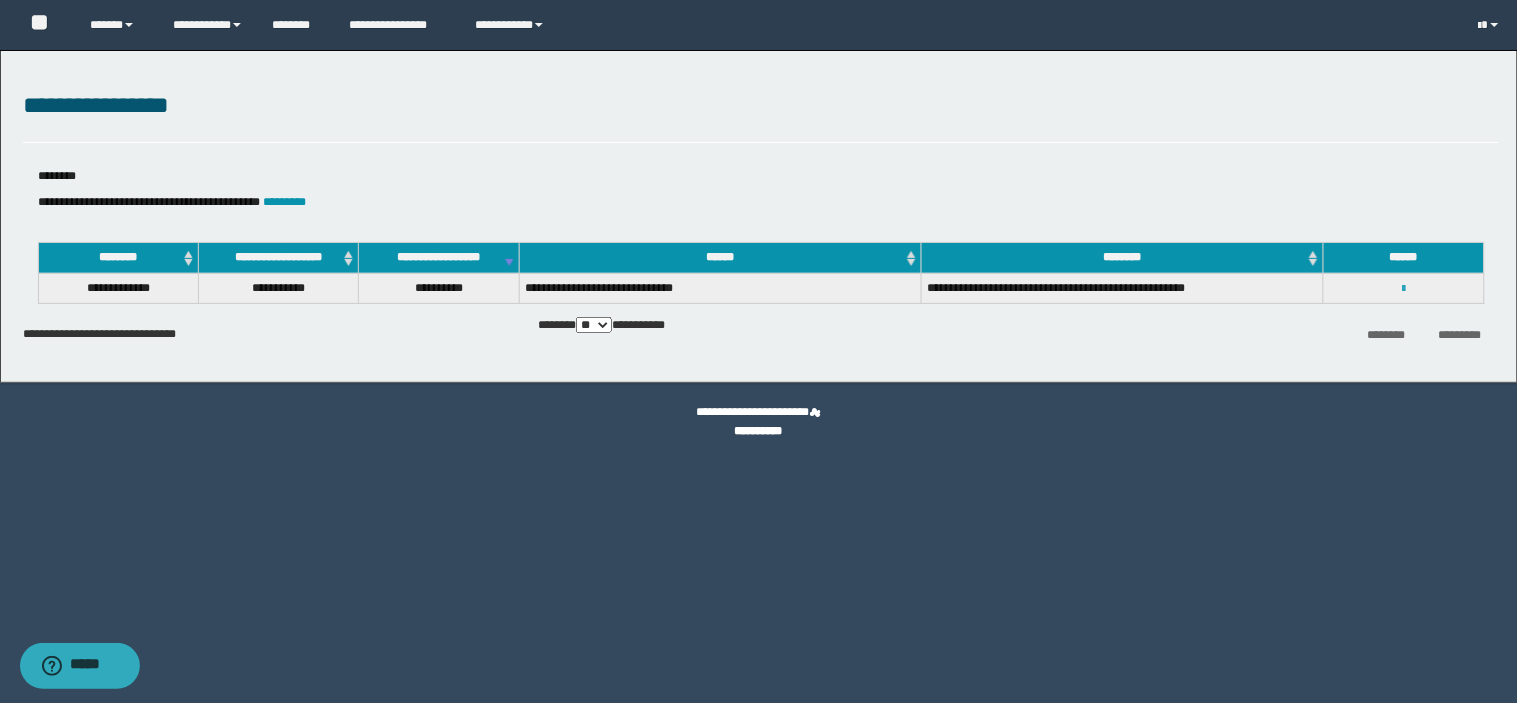 click at bounding box center [1403, 289] 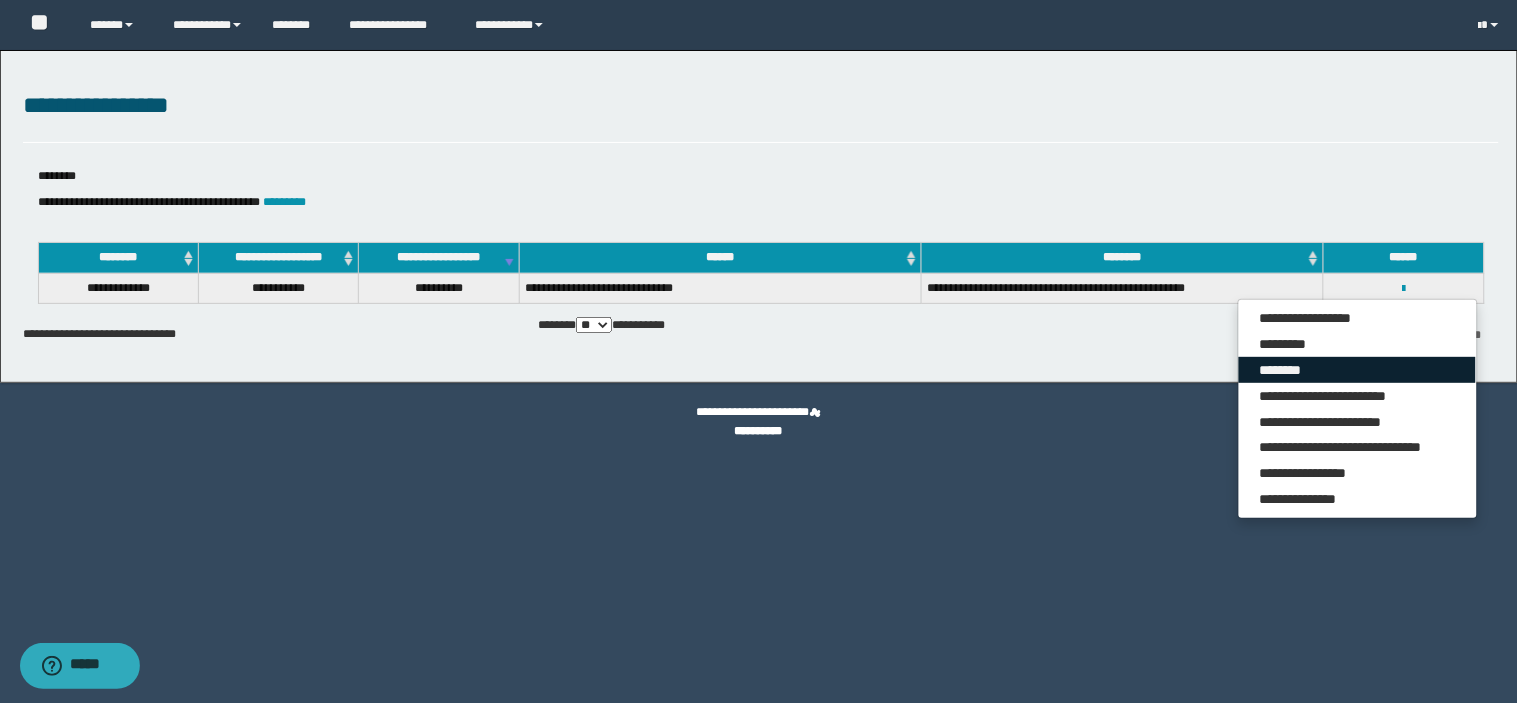 click on "********" at bounding box center [1357, 370] 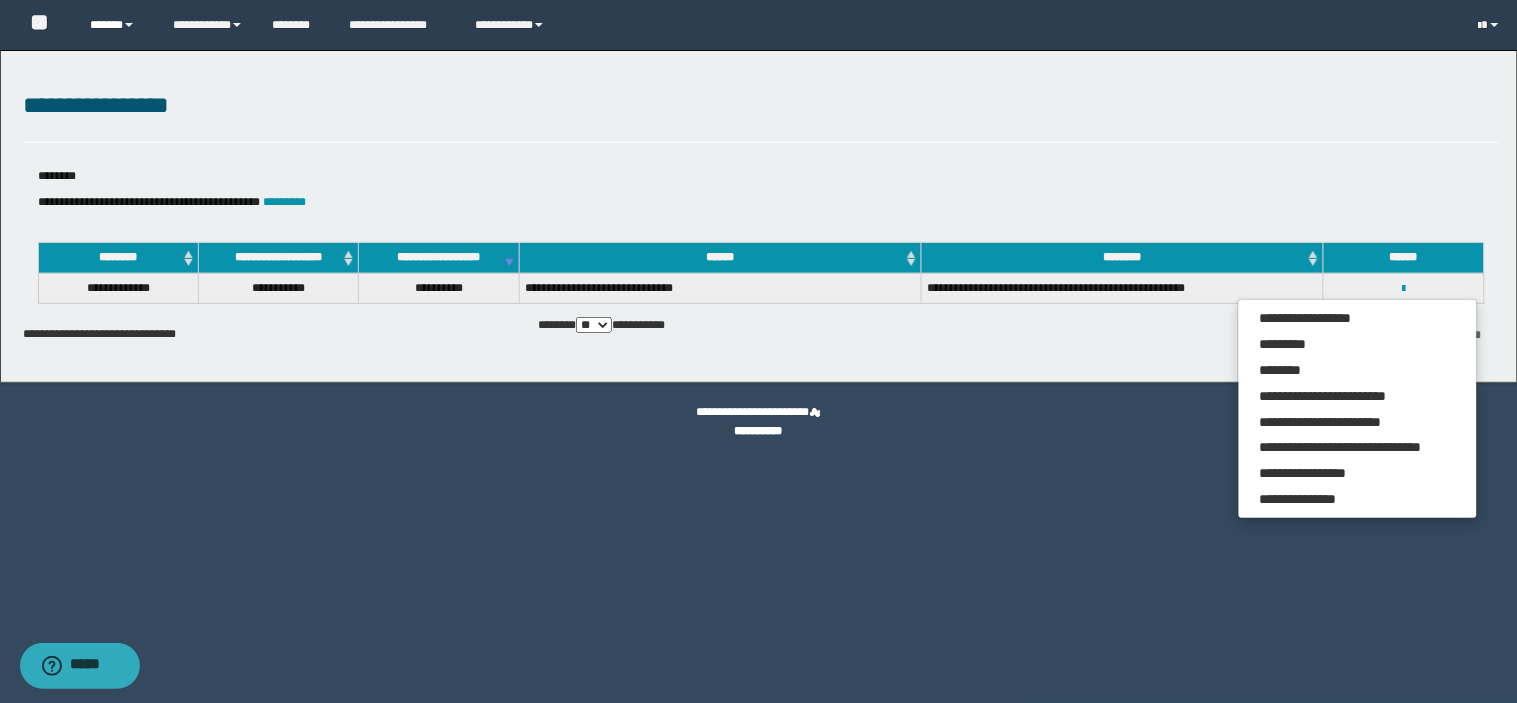 click on "******" at bounding box center [116, 25] 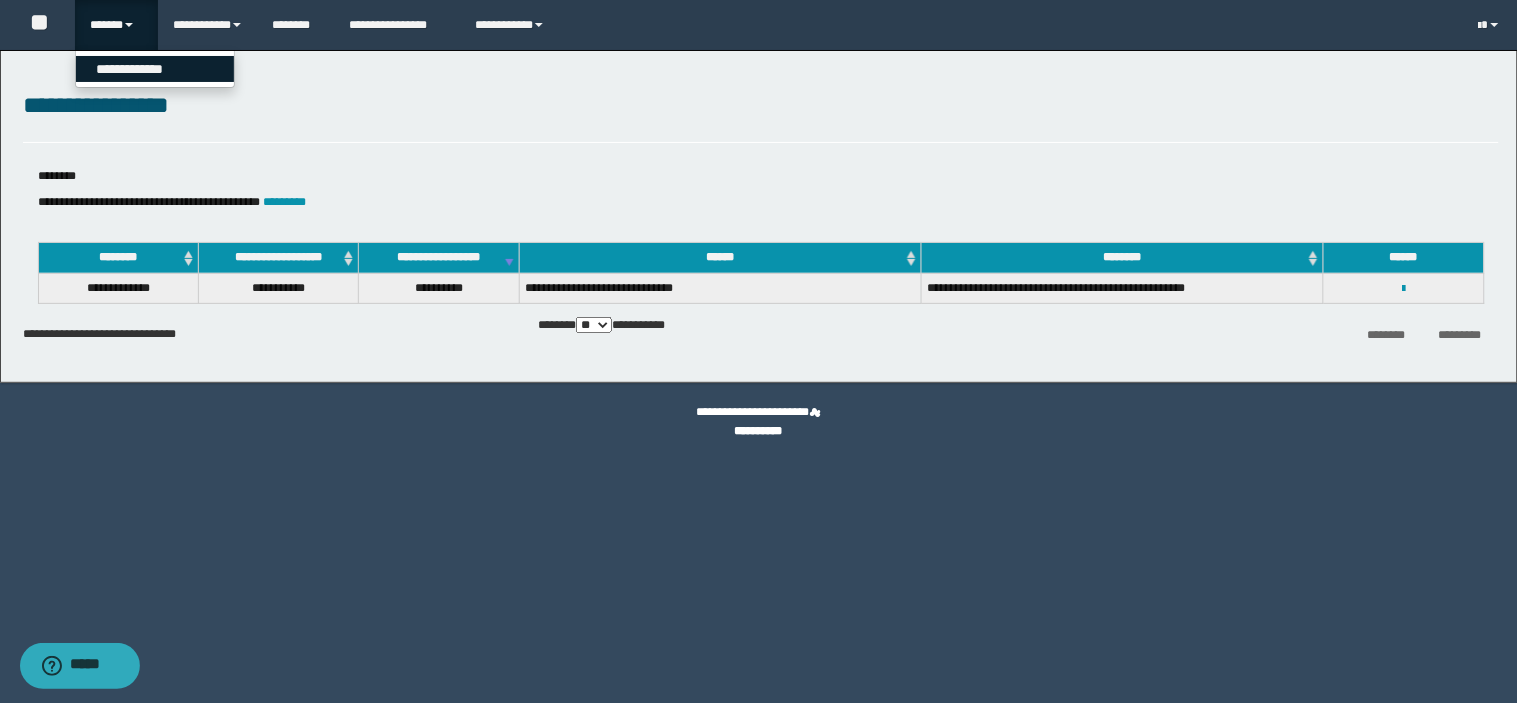 click on "**********" at bounding box center (155, 69) 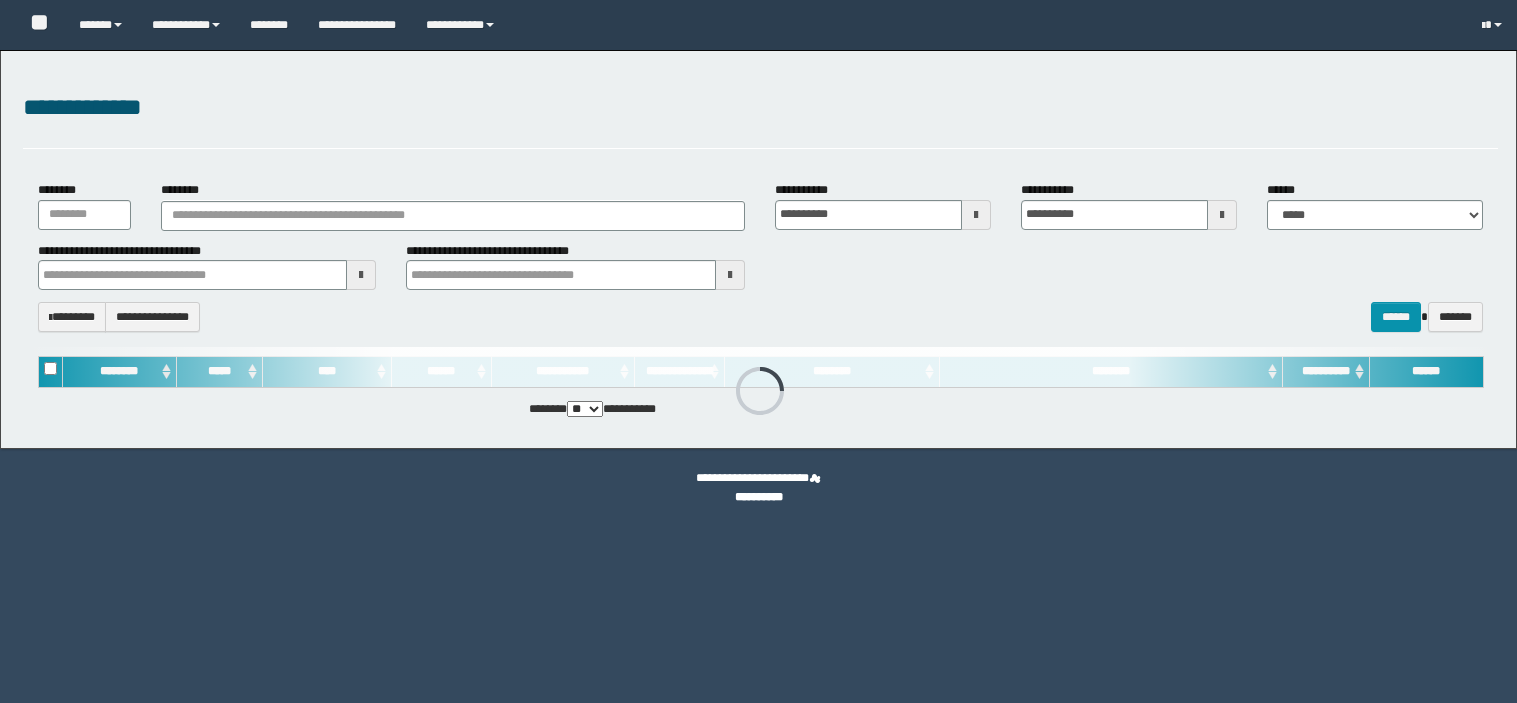 scroll, scrollTop: 0, scrollLeft: 0, axis: both 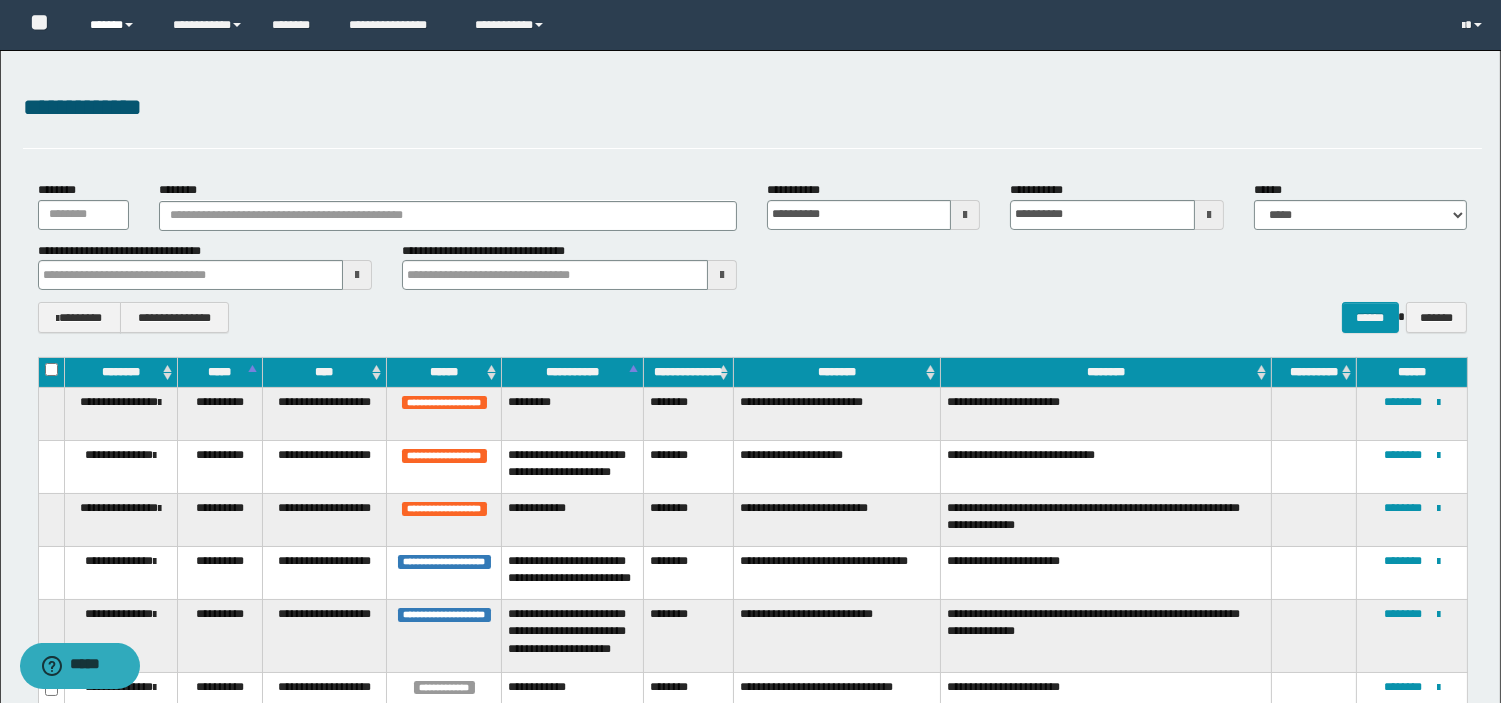click on "******" at bounding box center [116, 25] 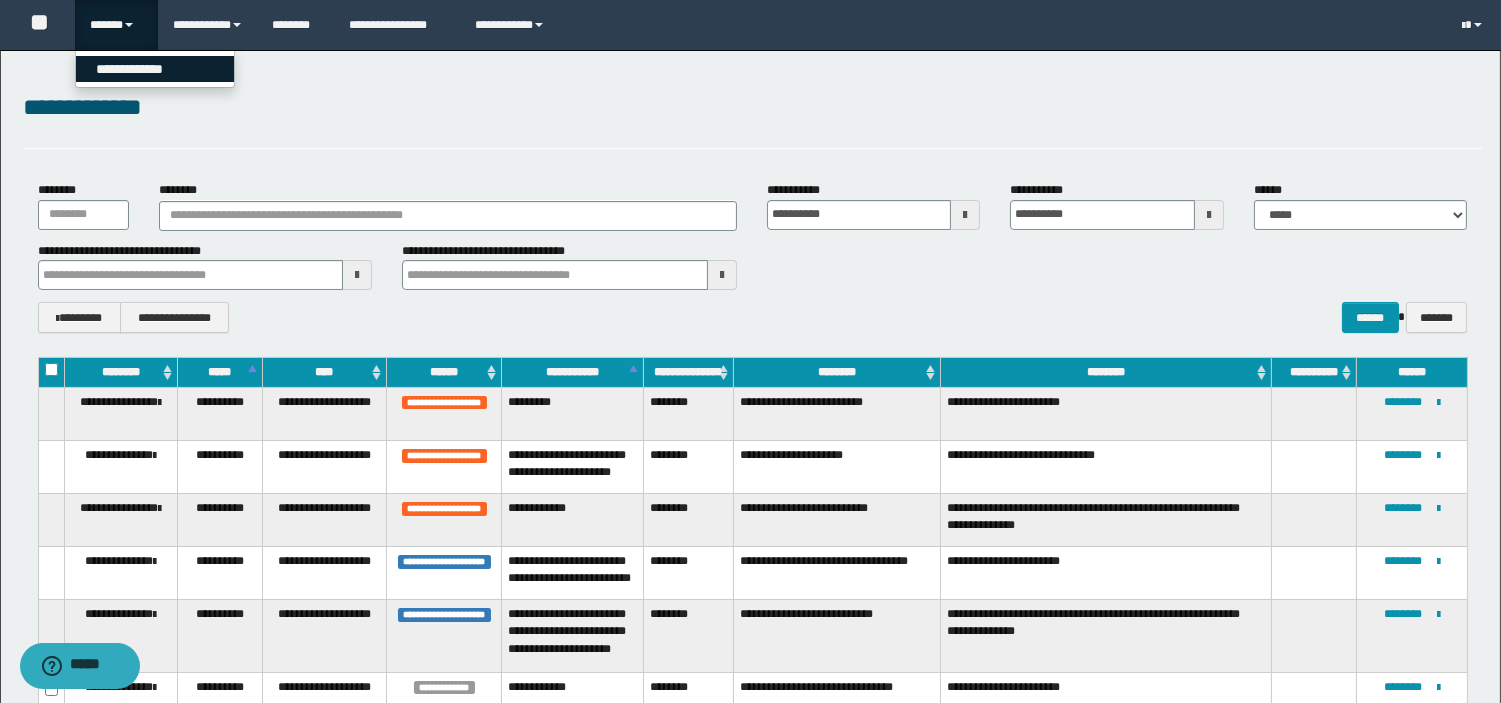 click on "**********" at bounding box center (155, 69) 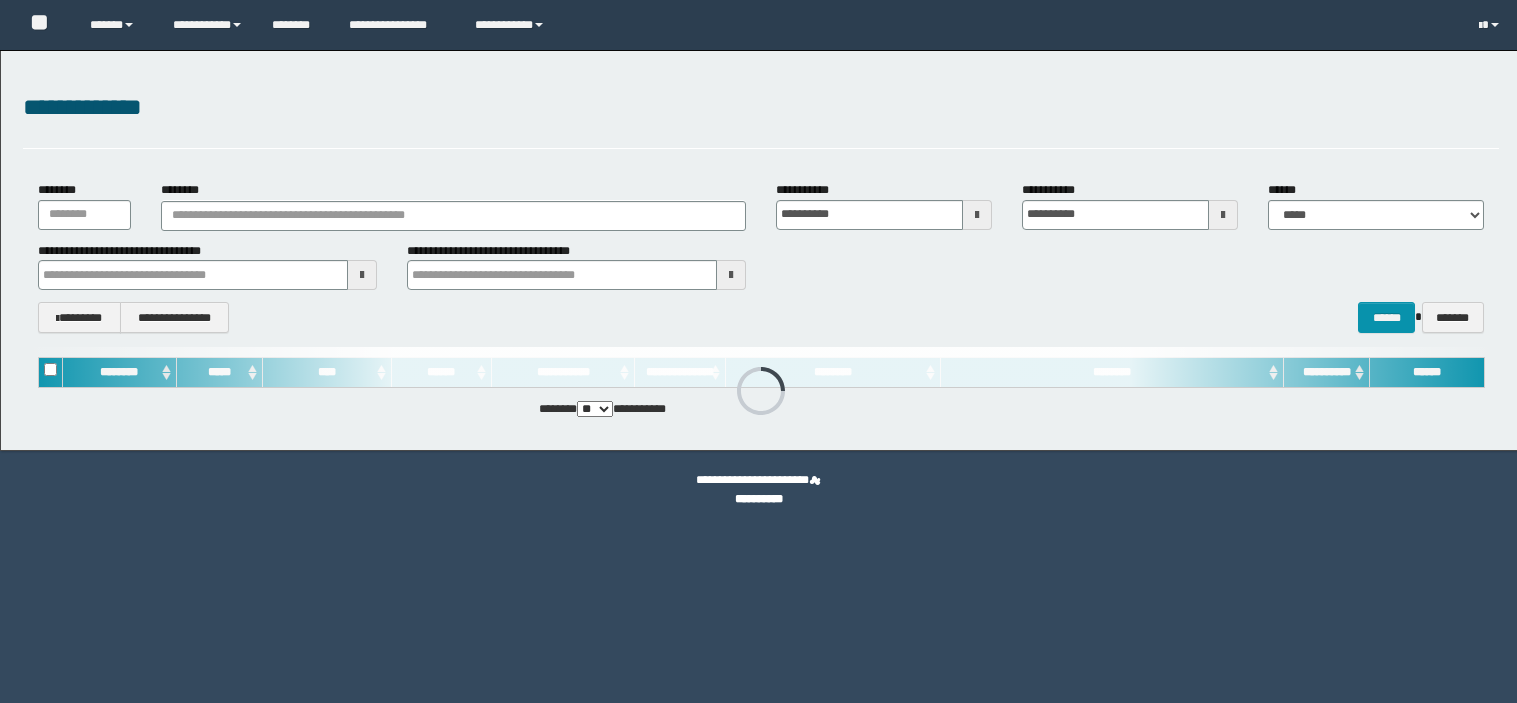 scroll, scrollTop: 0, scrollLeft: 0, axis: both 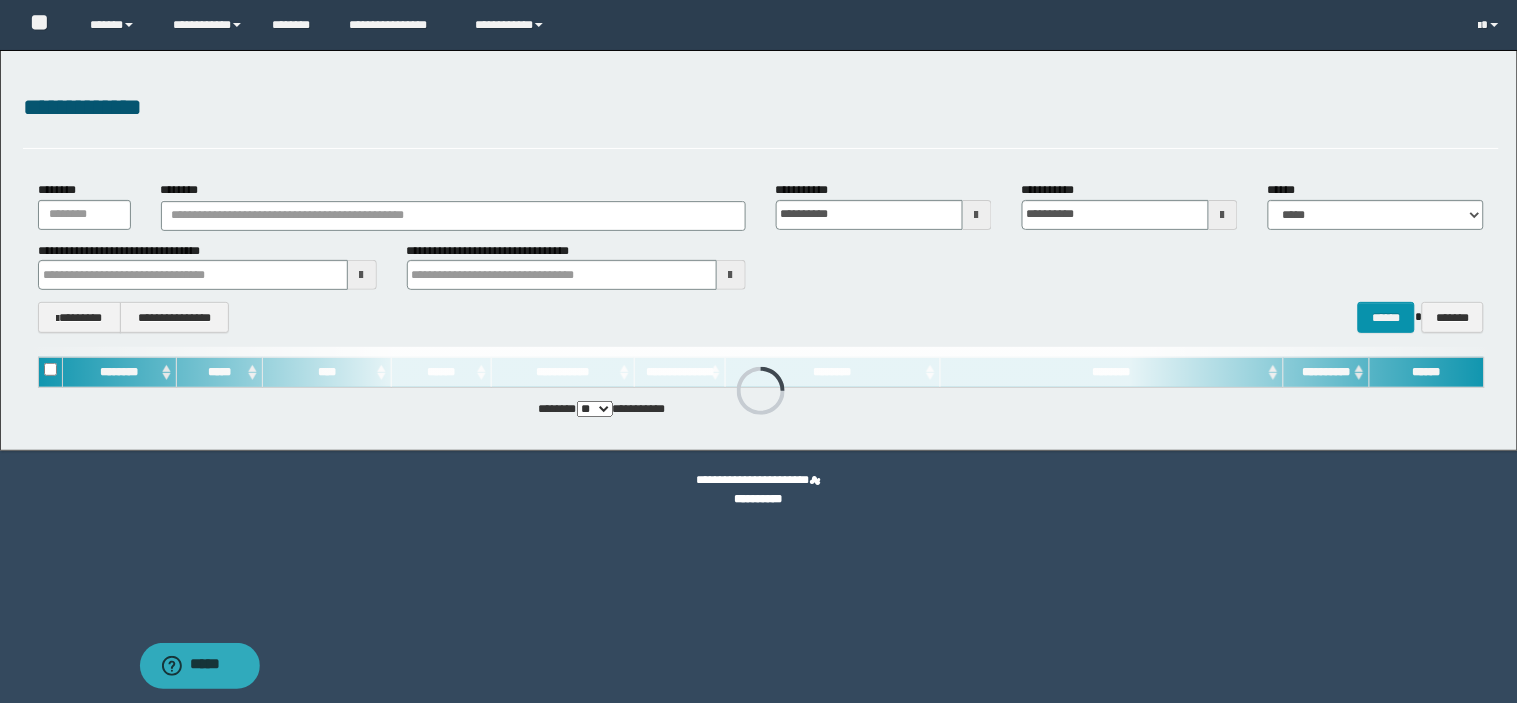 click at bounding box center (362, 275) 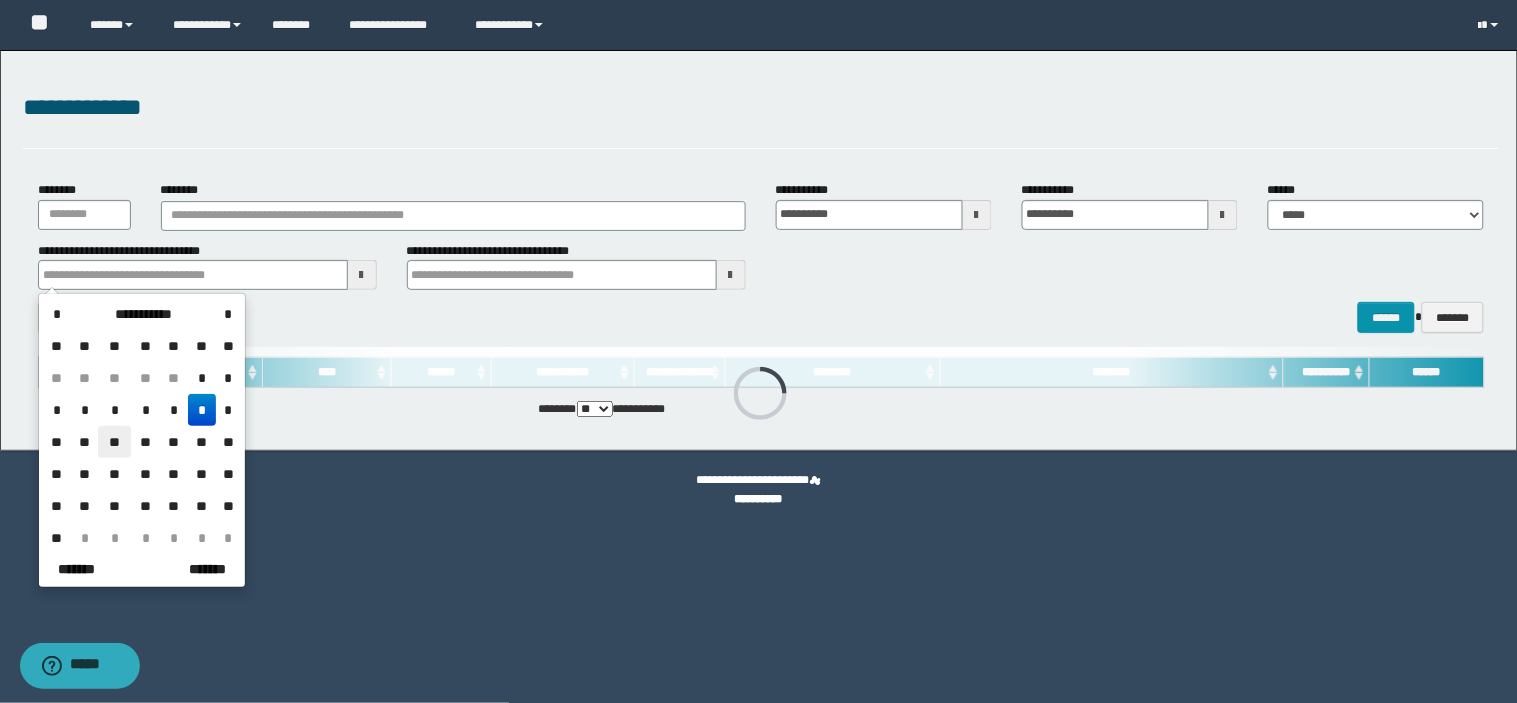click on "**" at bounding box center (114, 442) 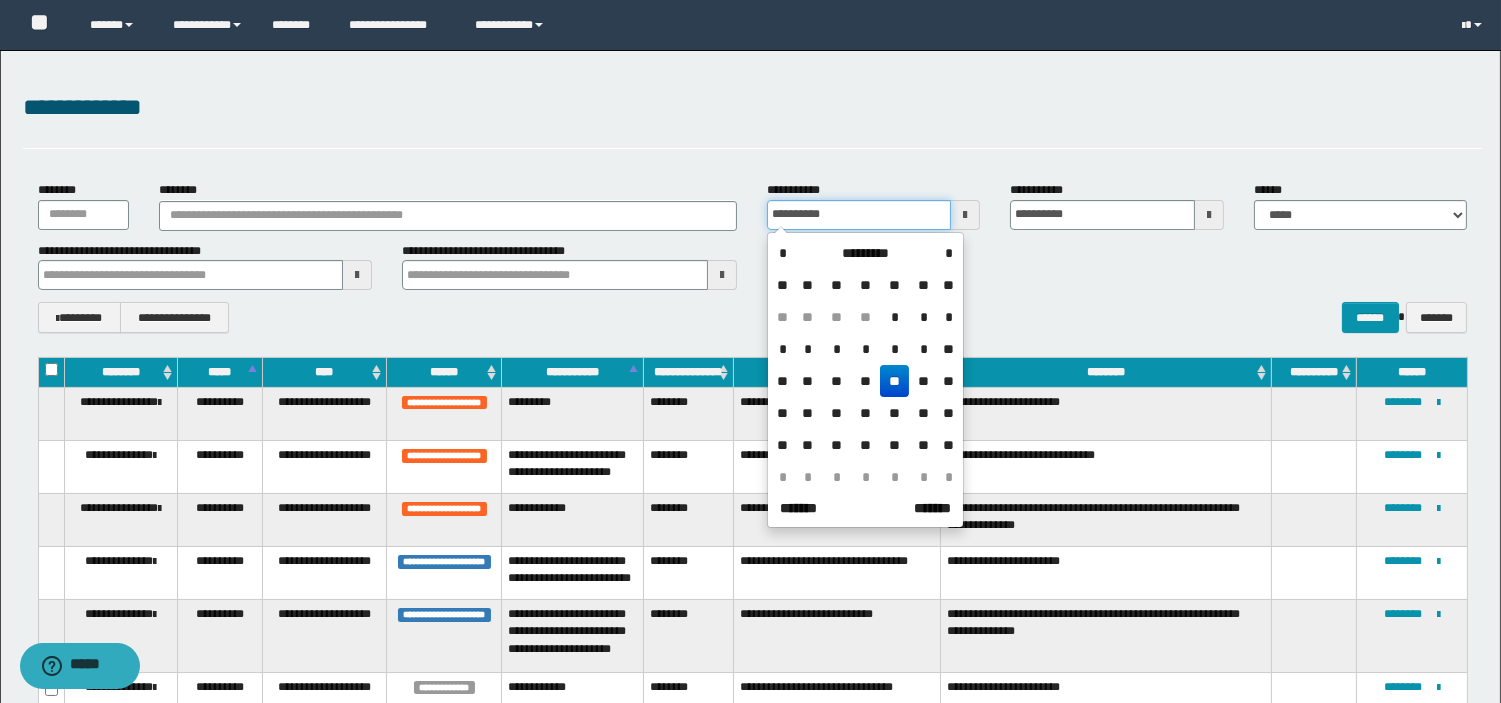 click on "**********" at bounding box center [859, 215] 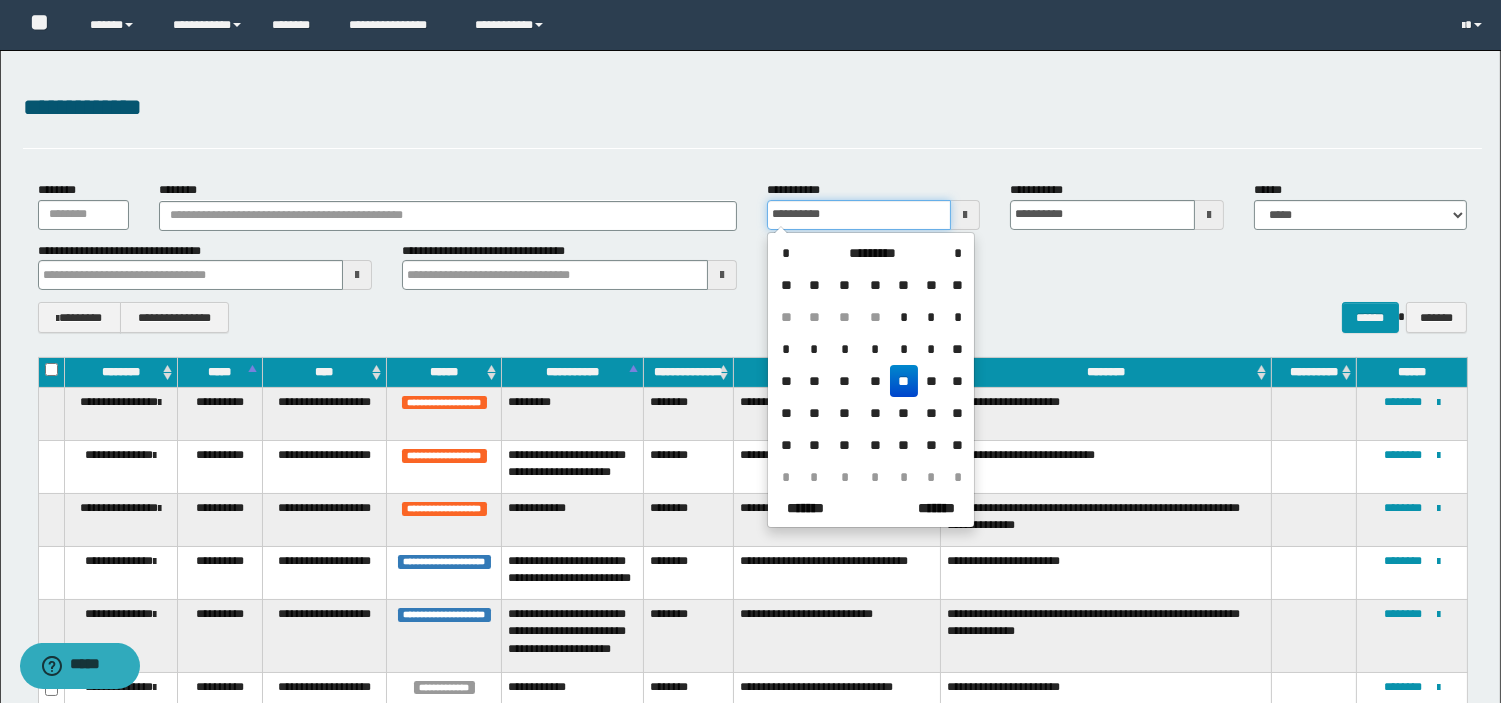 type on "**********" 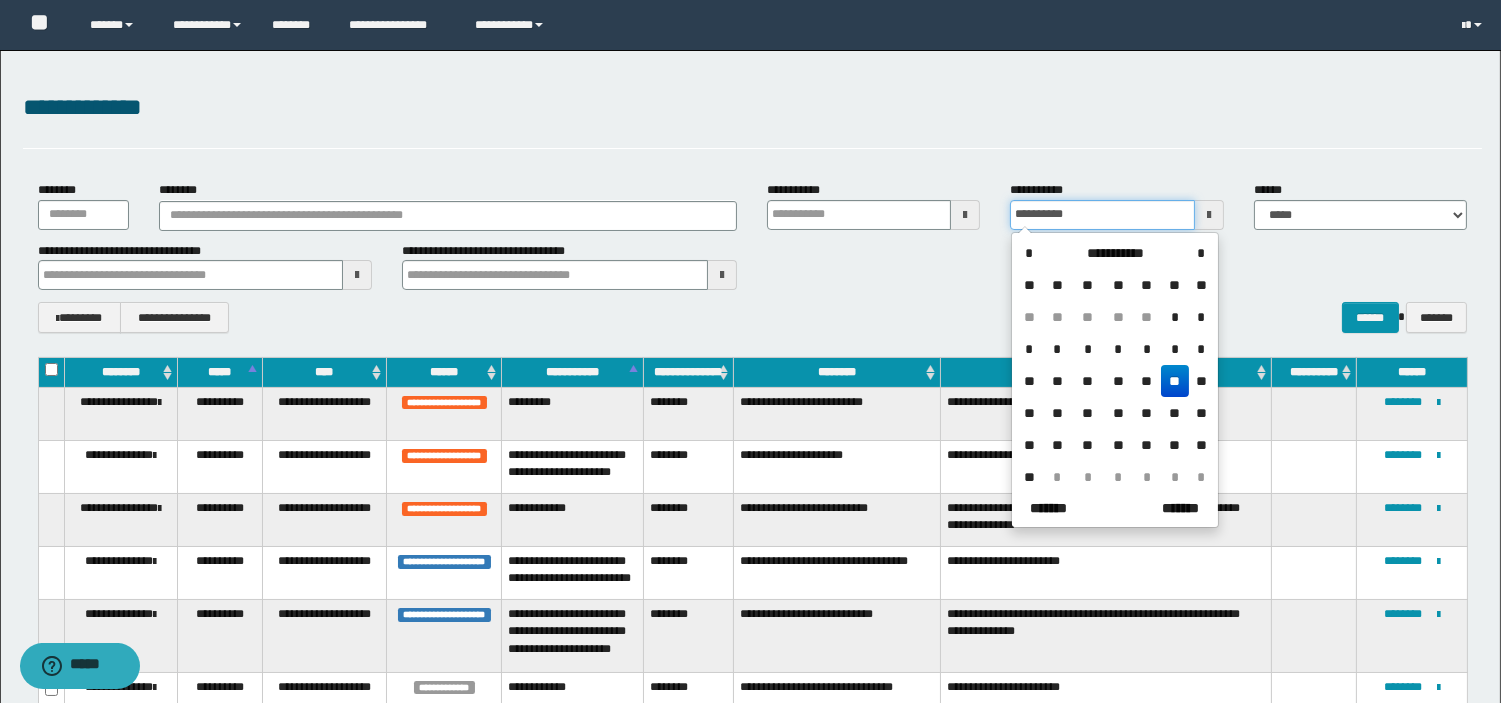 click on "**********" at bounding box center (1102, 215) 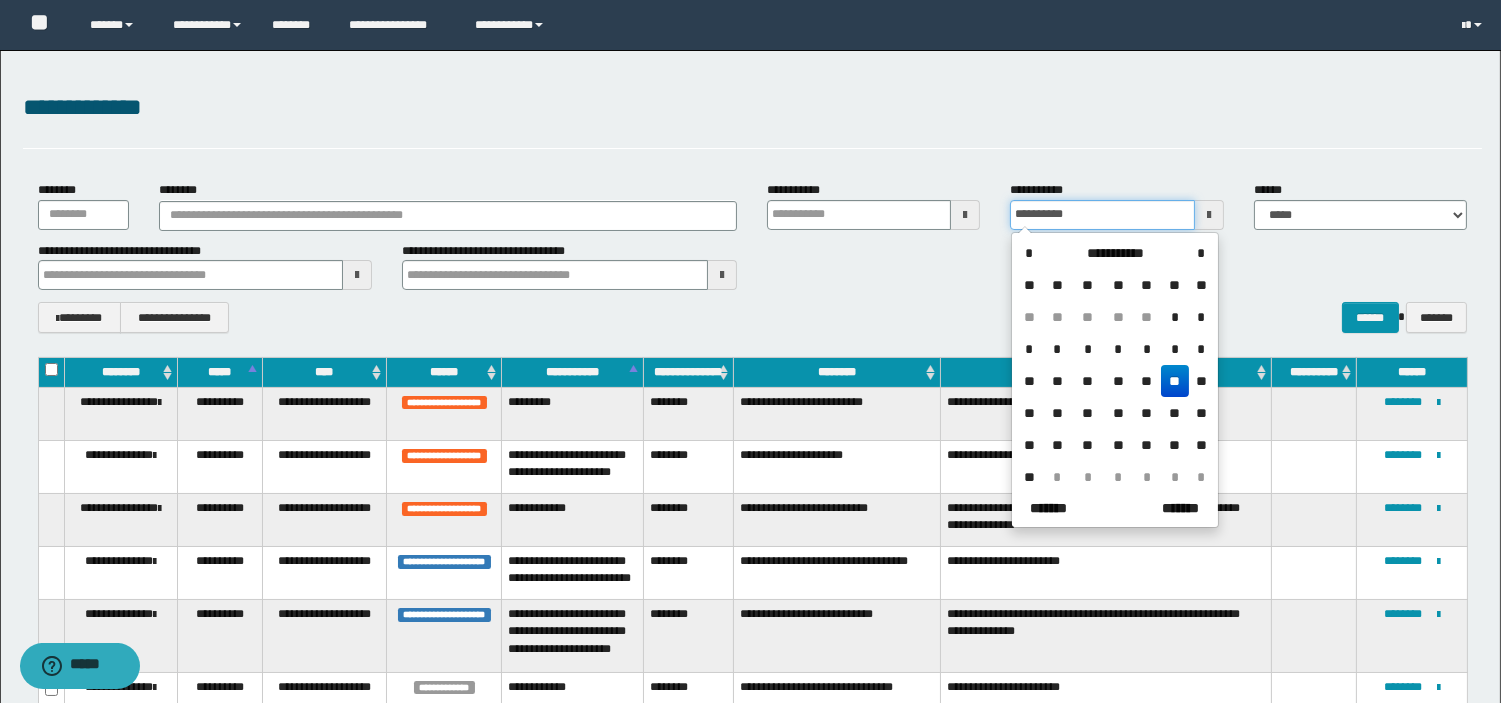 type on "**********" 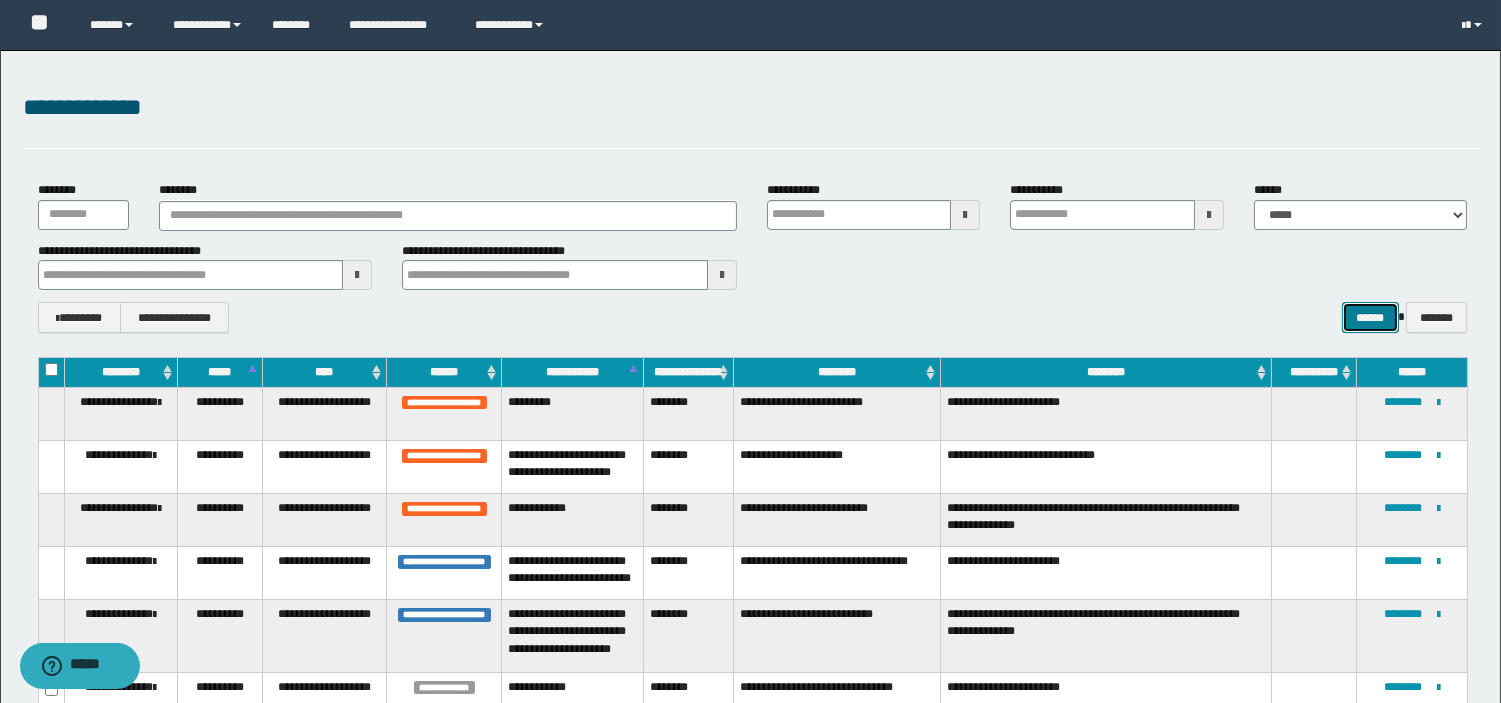 click on "******" at bounding box center [1370, 317] 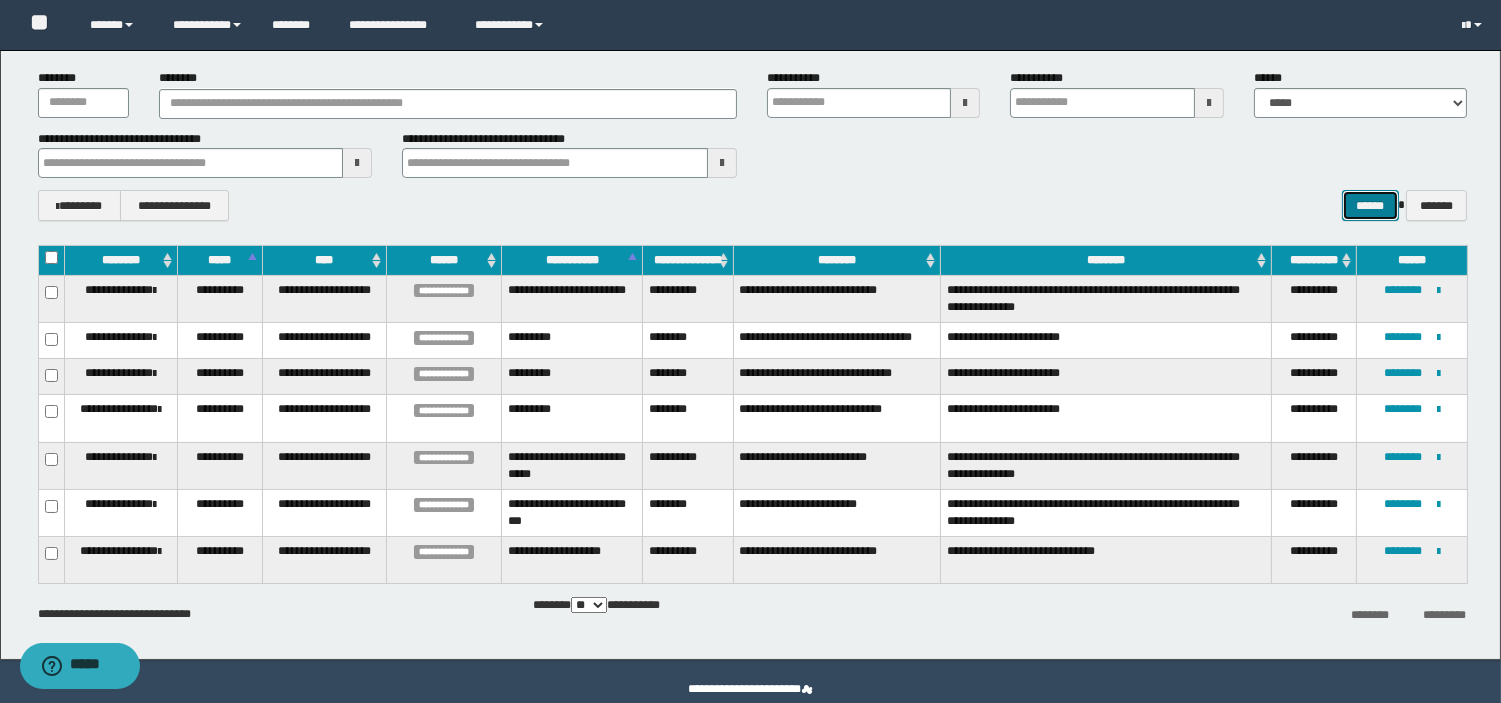 scroll, scrollTop: 133, scrollLeft: 0, axis: vertical 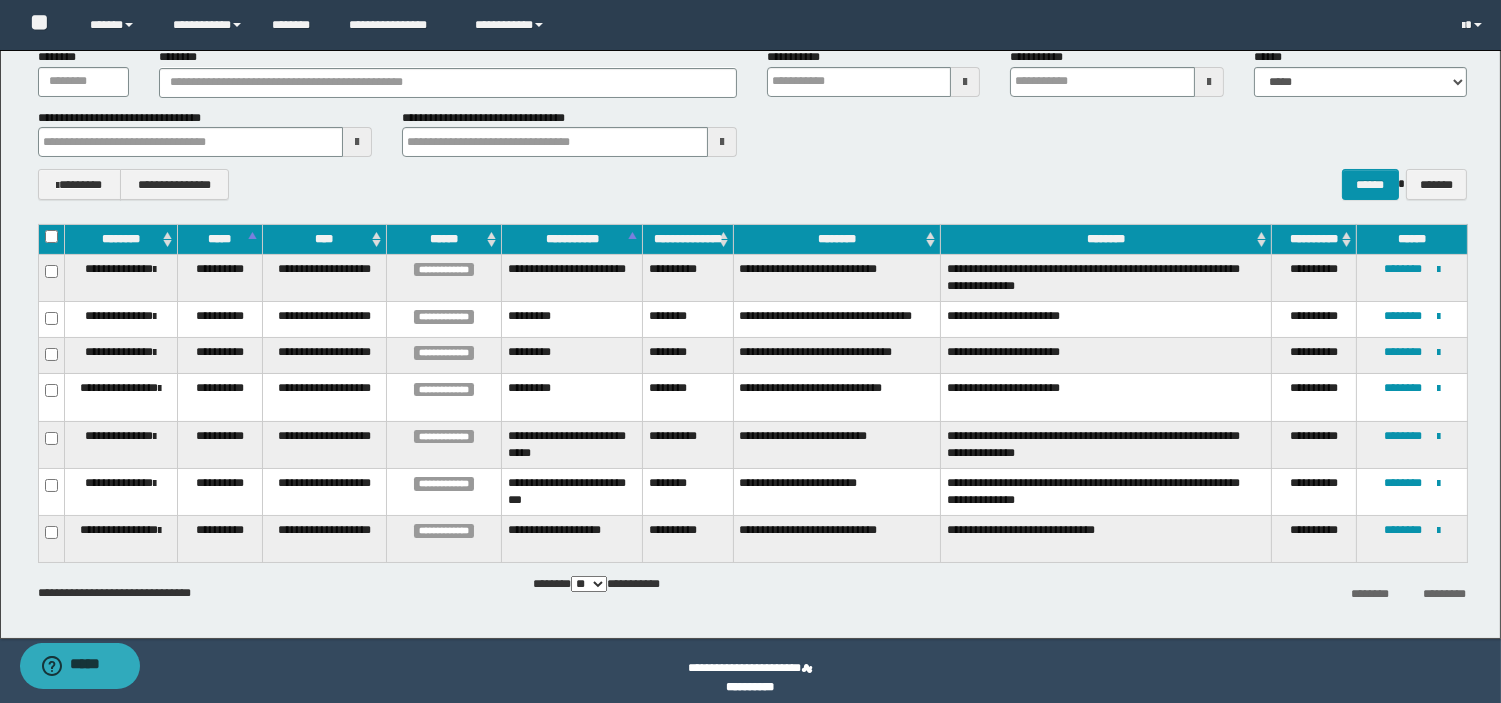 click at bounding box center [965, 82] 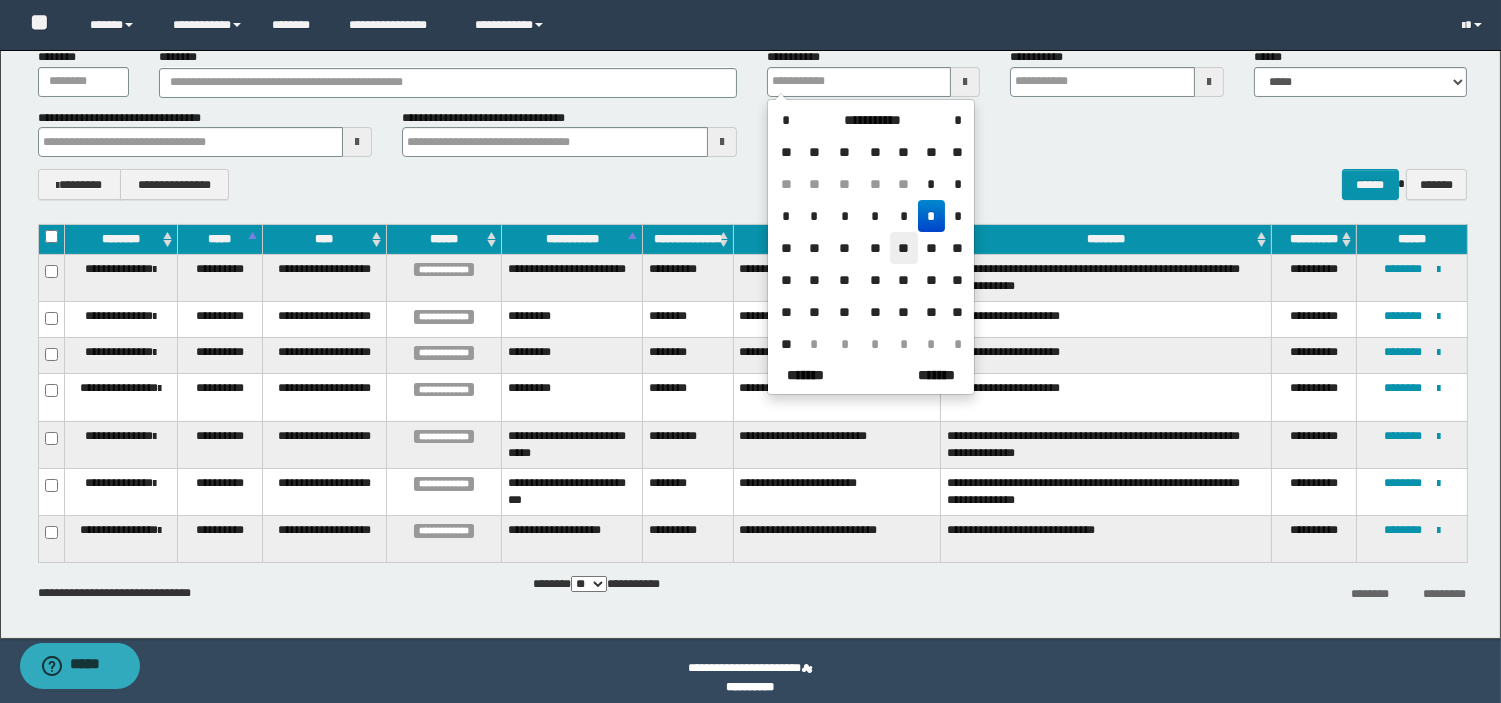 click on "**" at bounding box center (904, 248) 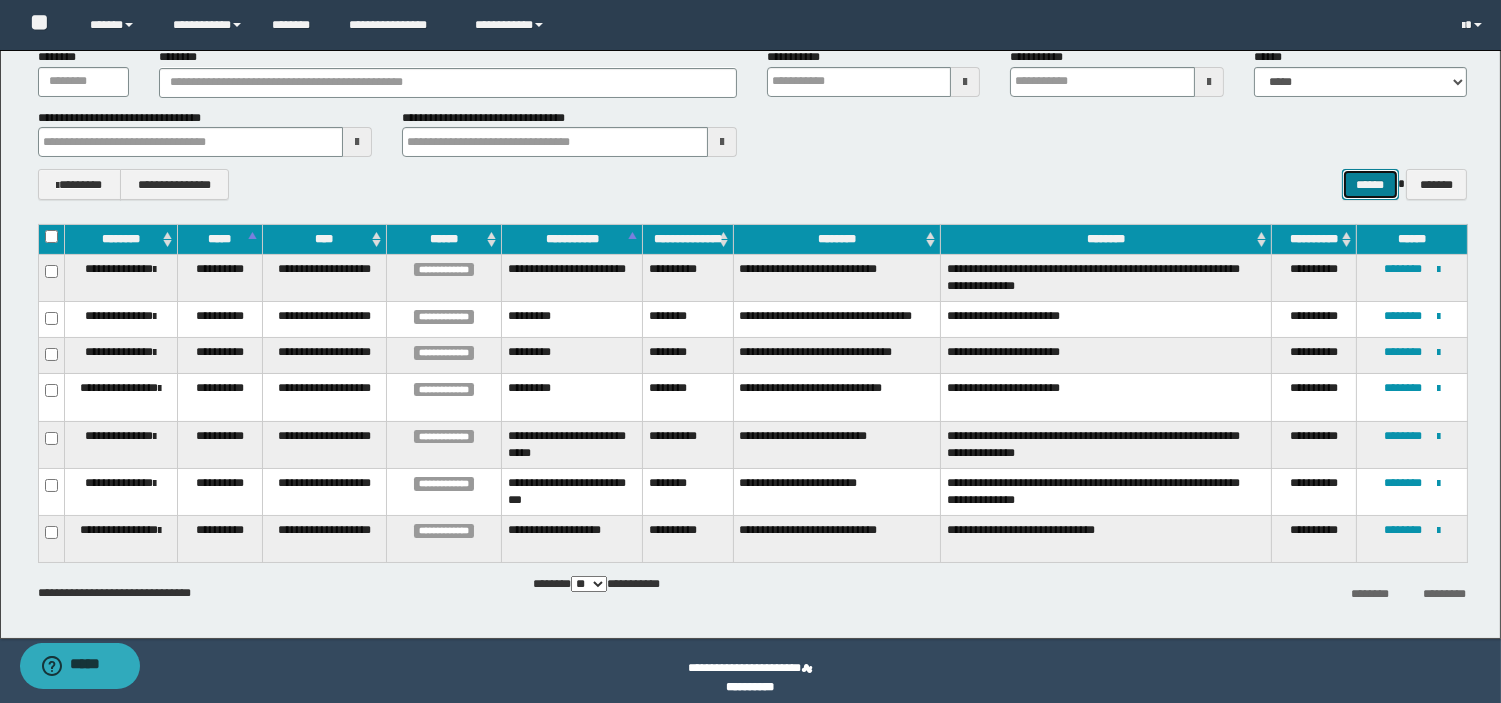 click on "******" at bounding box center [1370, 184] 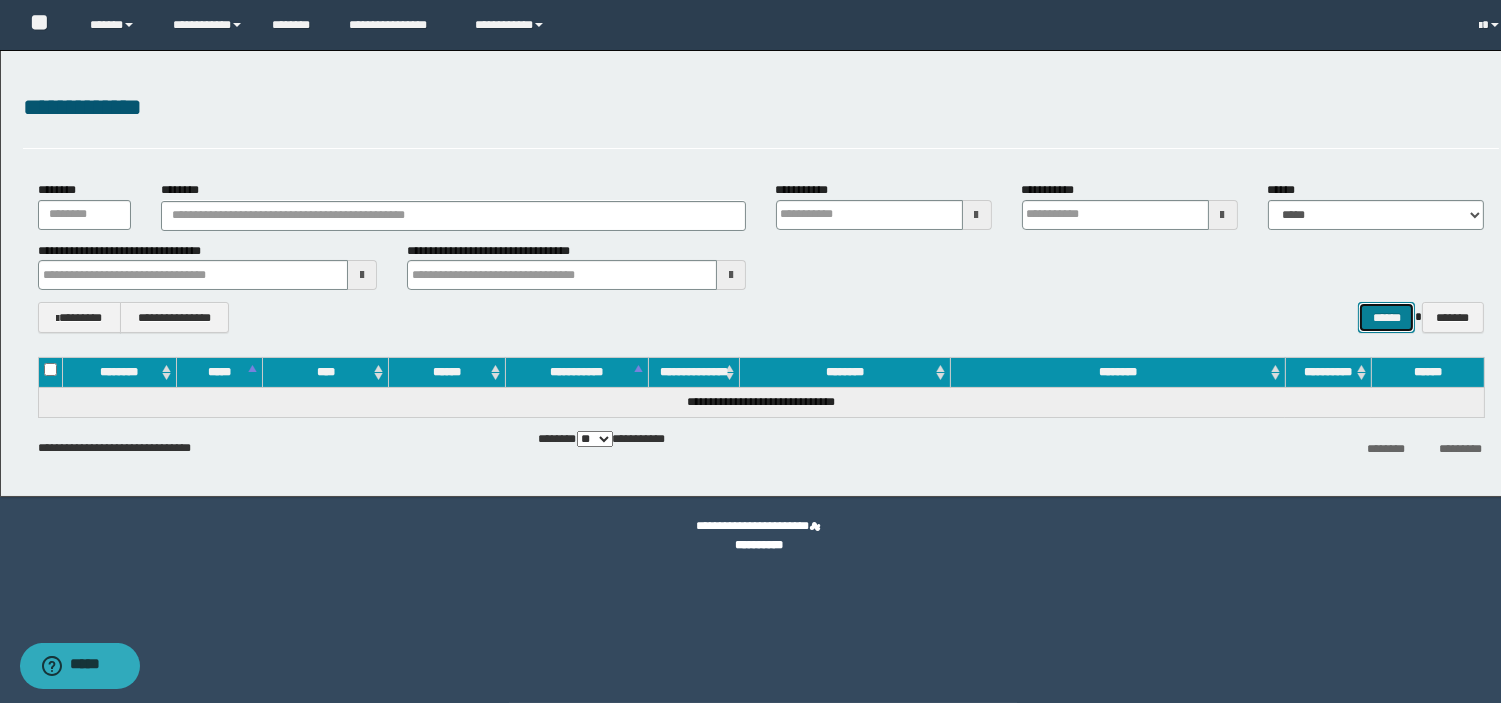 scroll, scrollTop: 0, scrollLeft: 0, axis: both 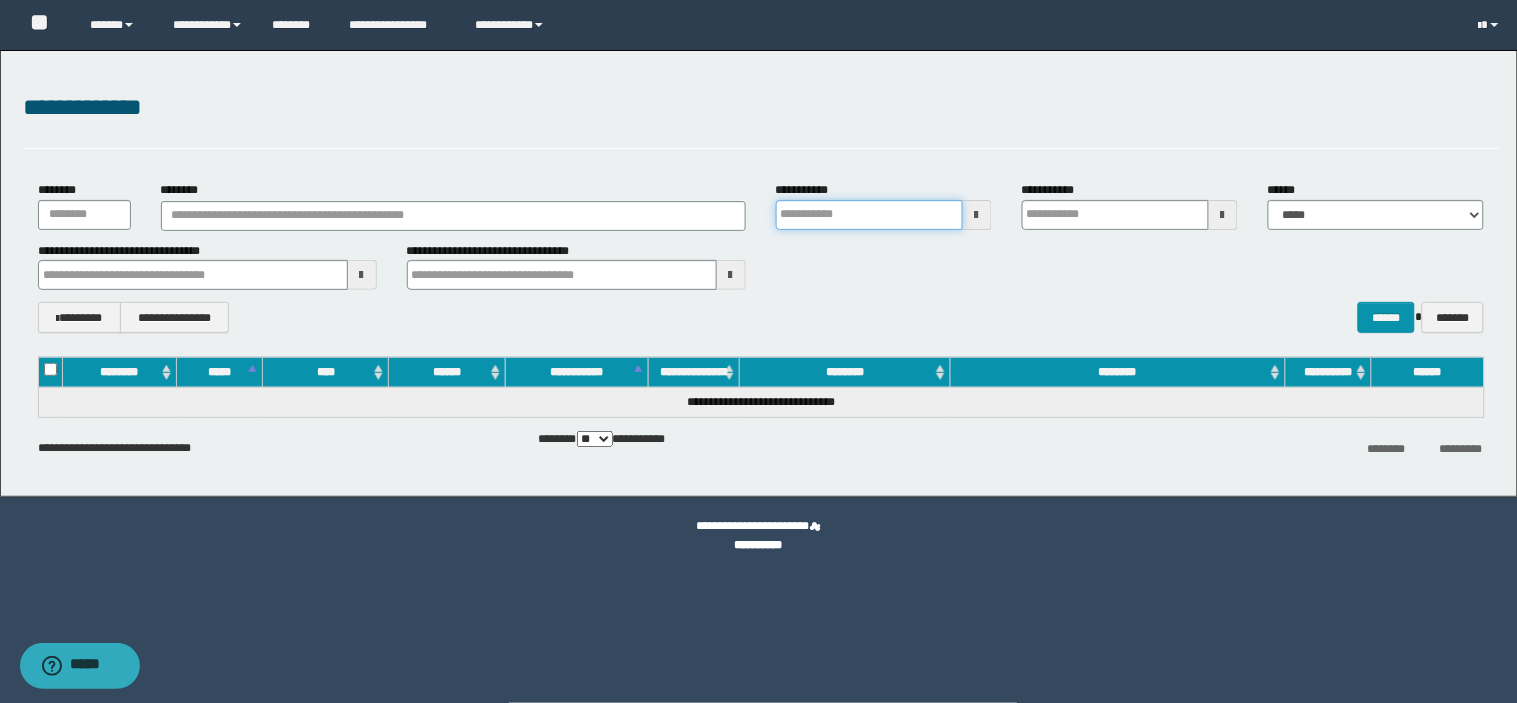 click on "**********" at bounding box center [869, 215] 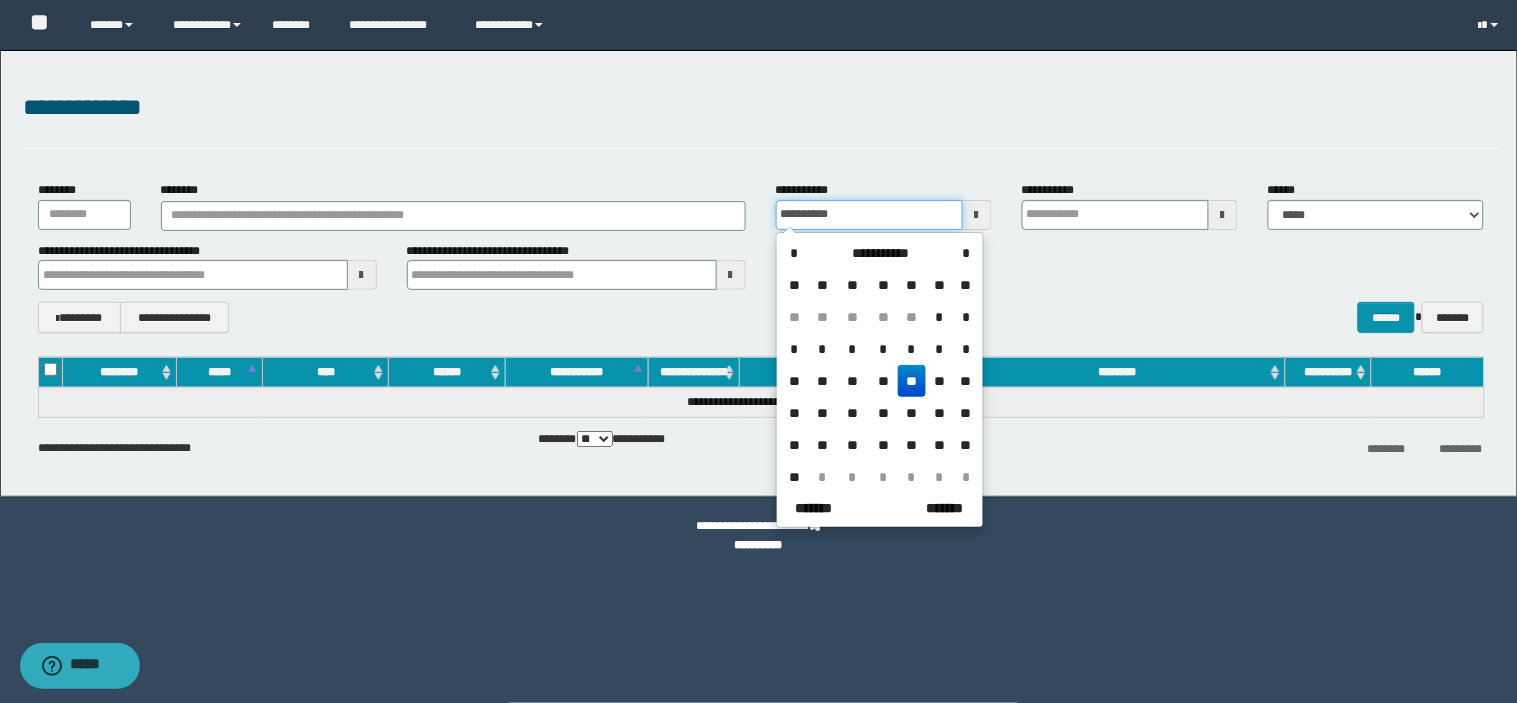 type on "**********" 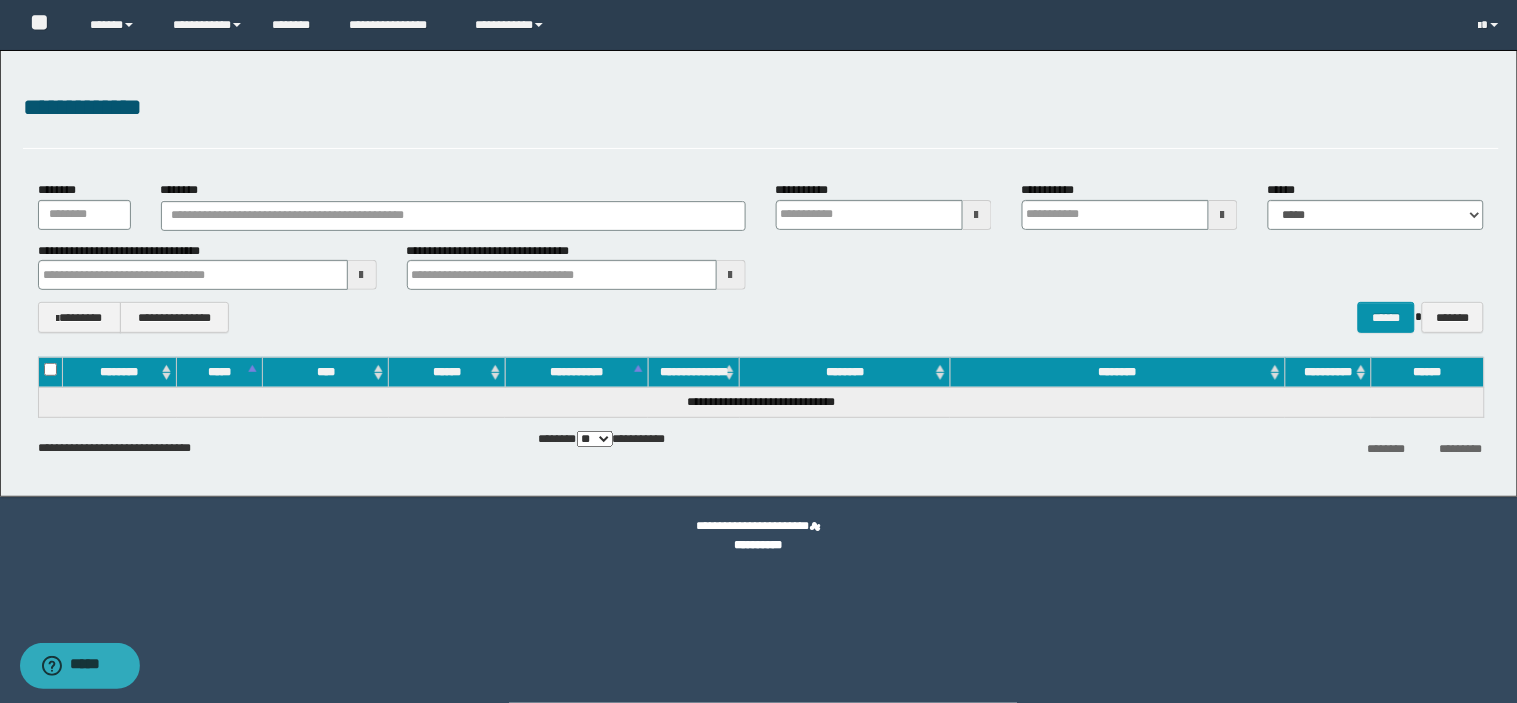 click at bounding box center [731, 275] 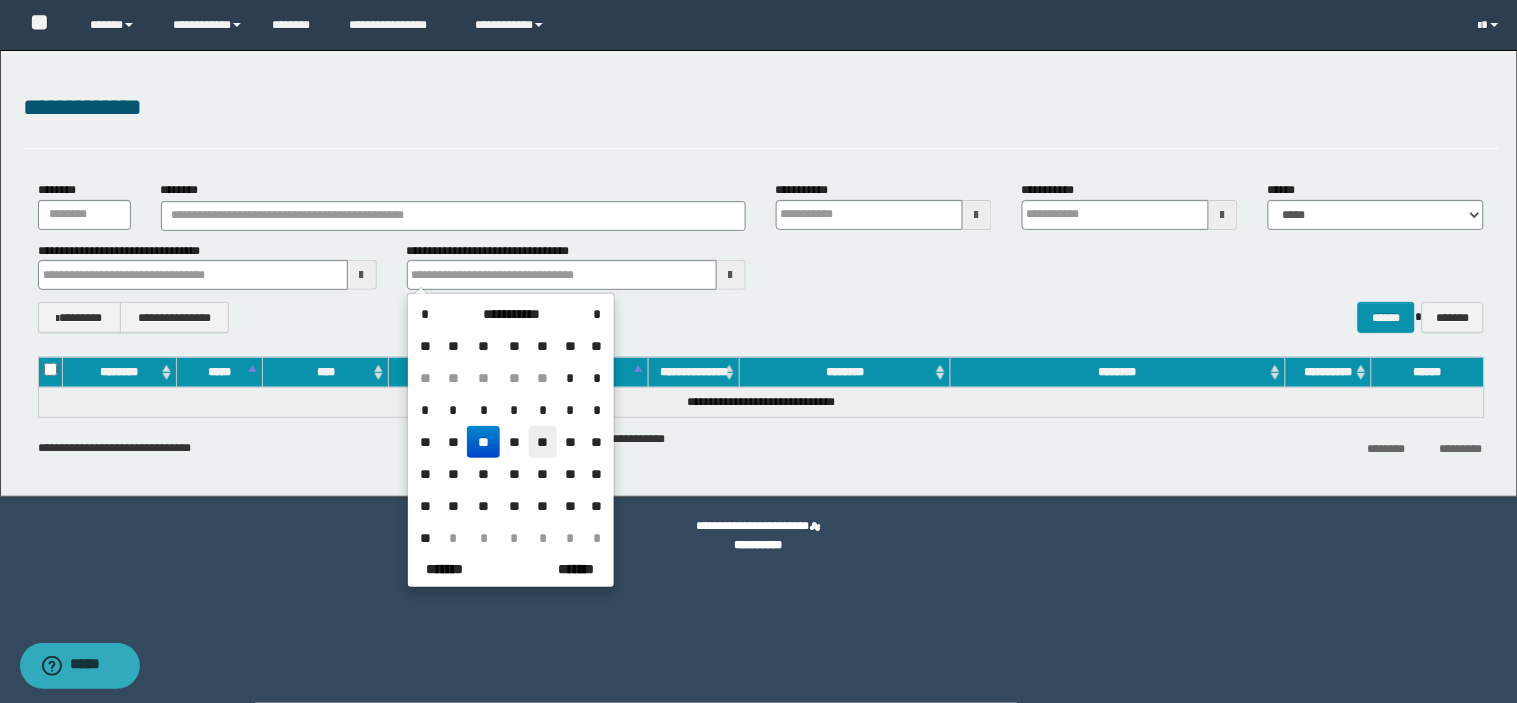 click on "**" at bounding box center [543, 442] 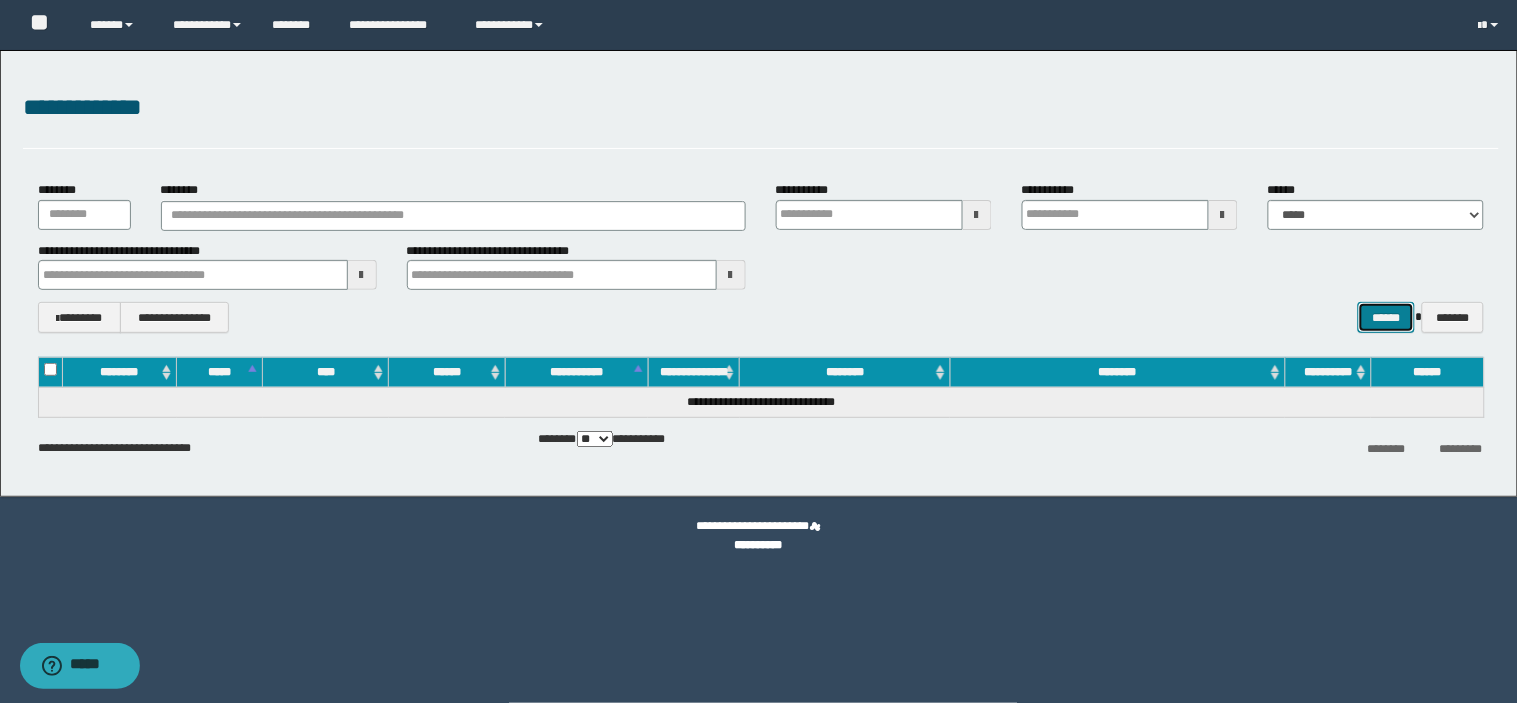 click on "******" at bounding box center (1386, 317) 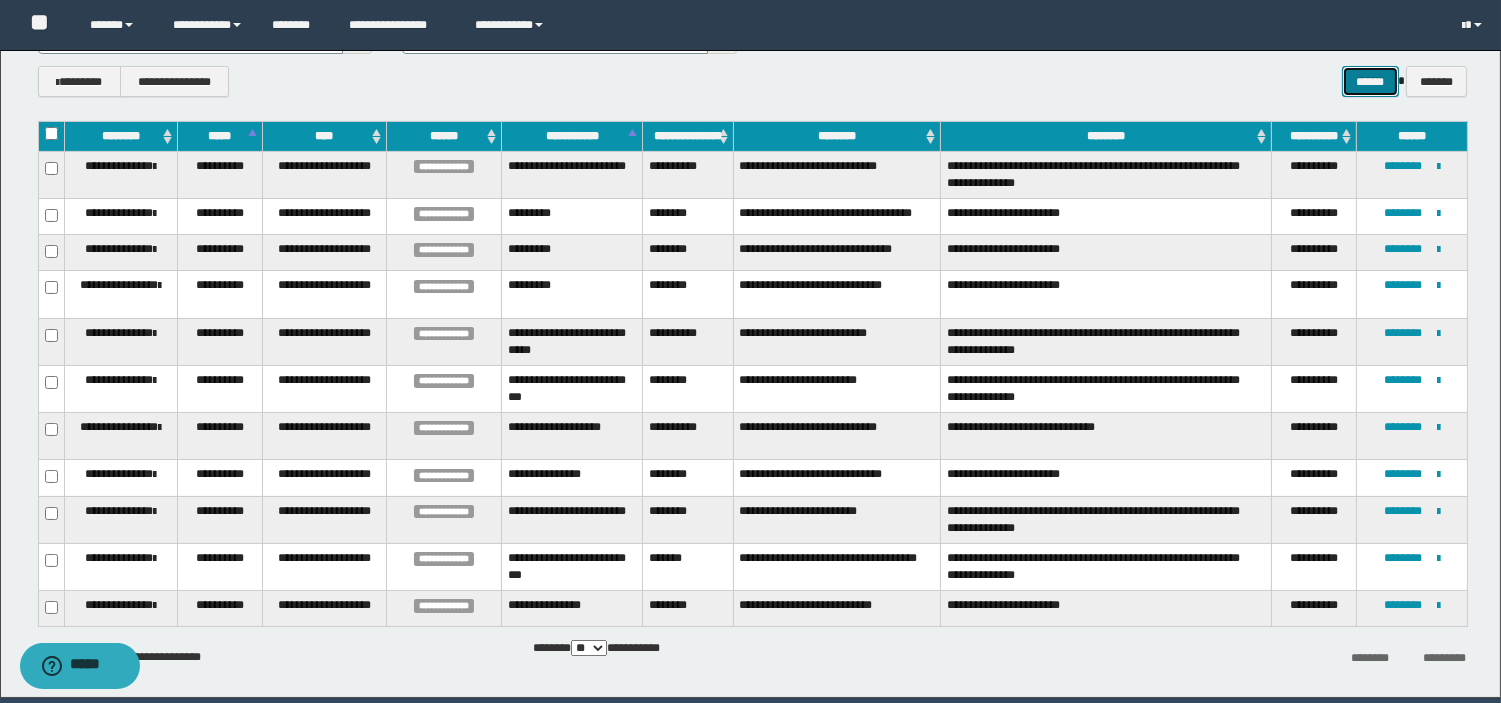 scroll, scrollTop: 308, scrollLeft: 0, axis: vertical 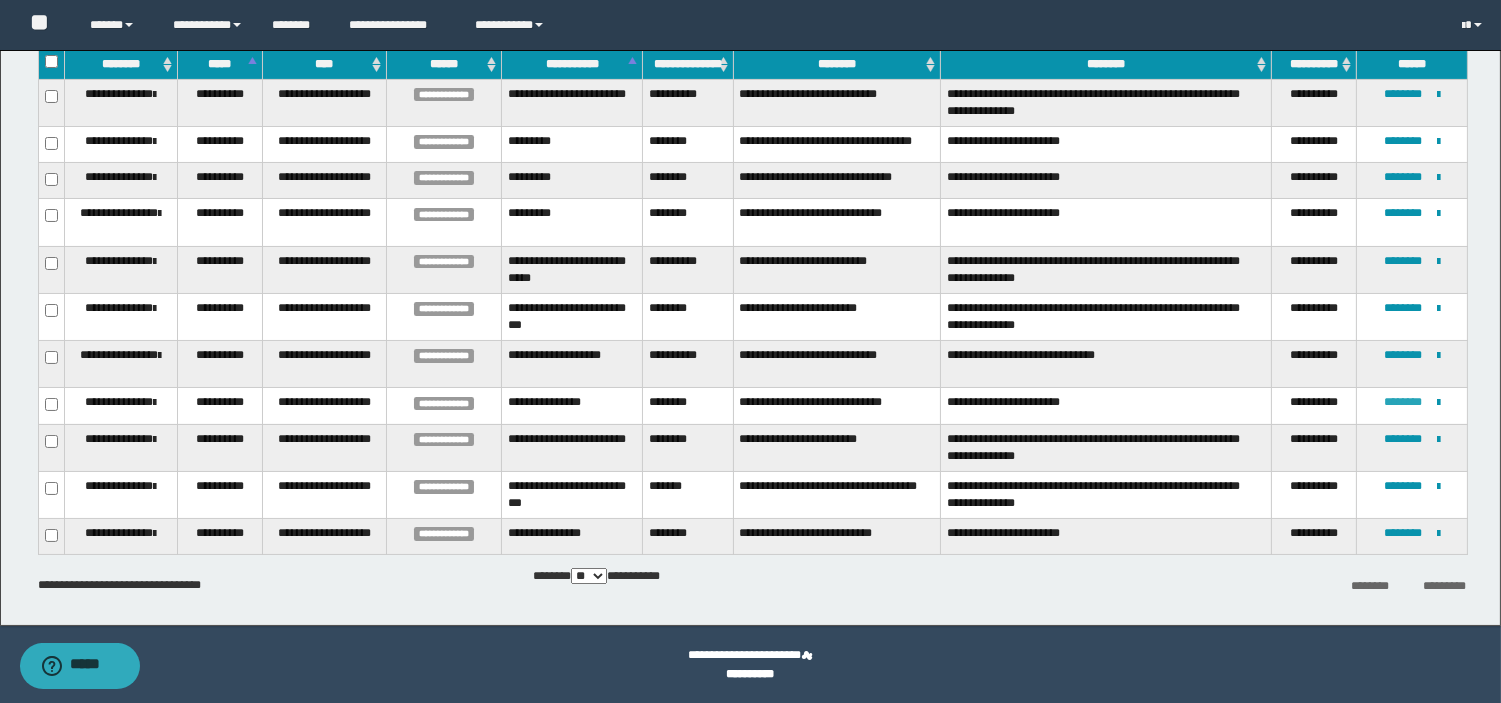 click on "********" at bounding box center [1403, 402] 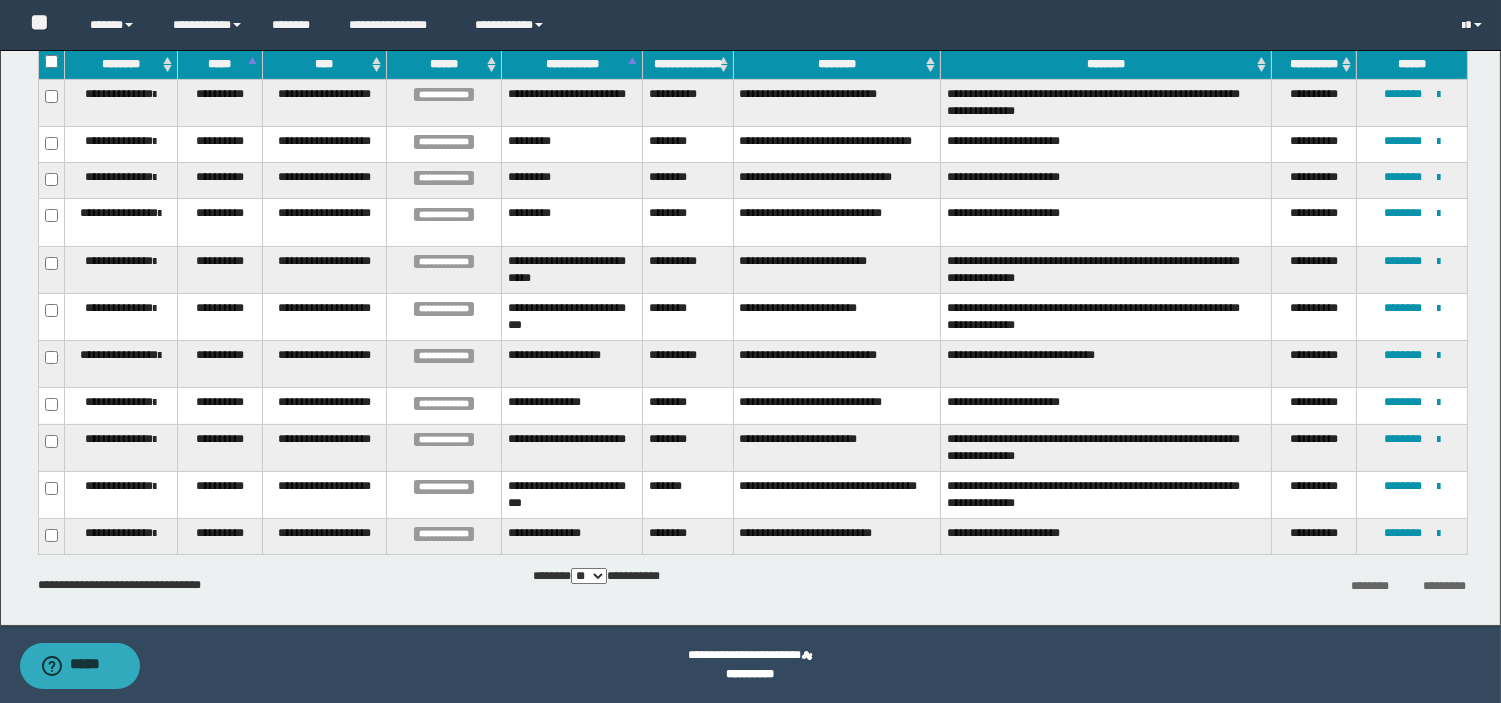 scroll, scrollTop: 56, scrollLeft: 0, axis: vertical 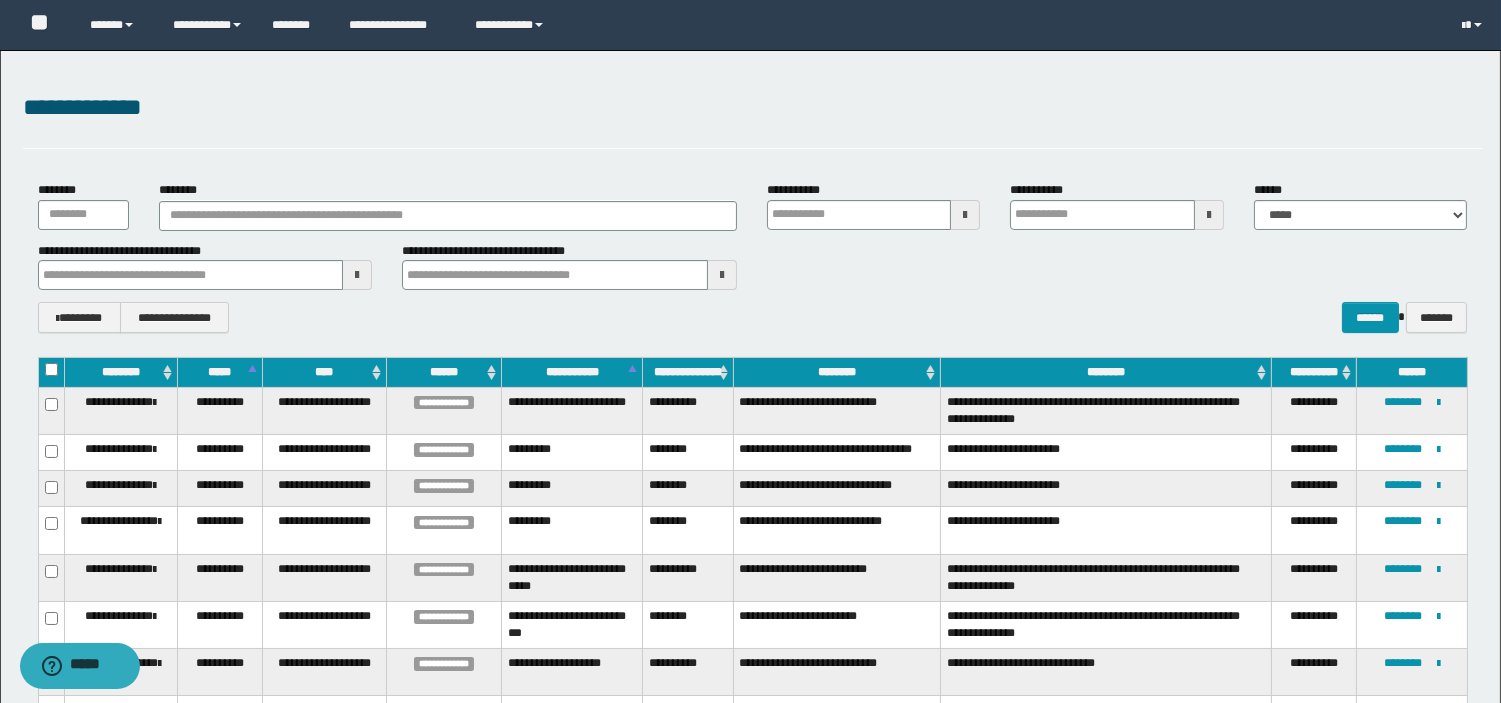 click at bounding box center [357, 275] 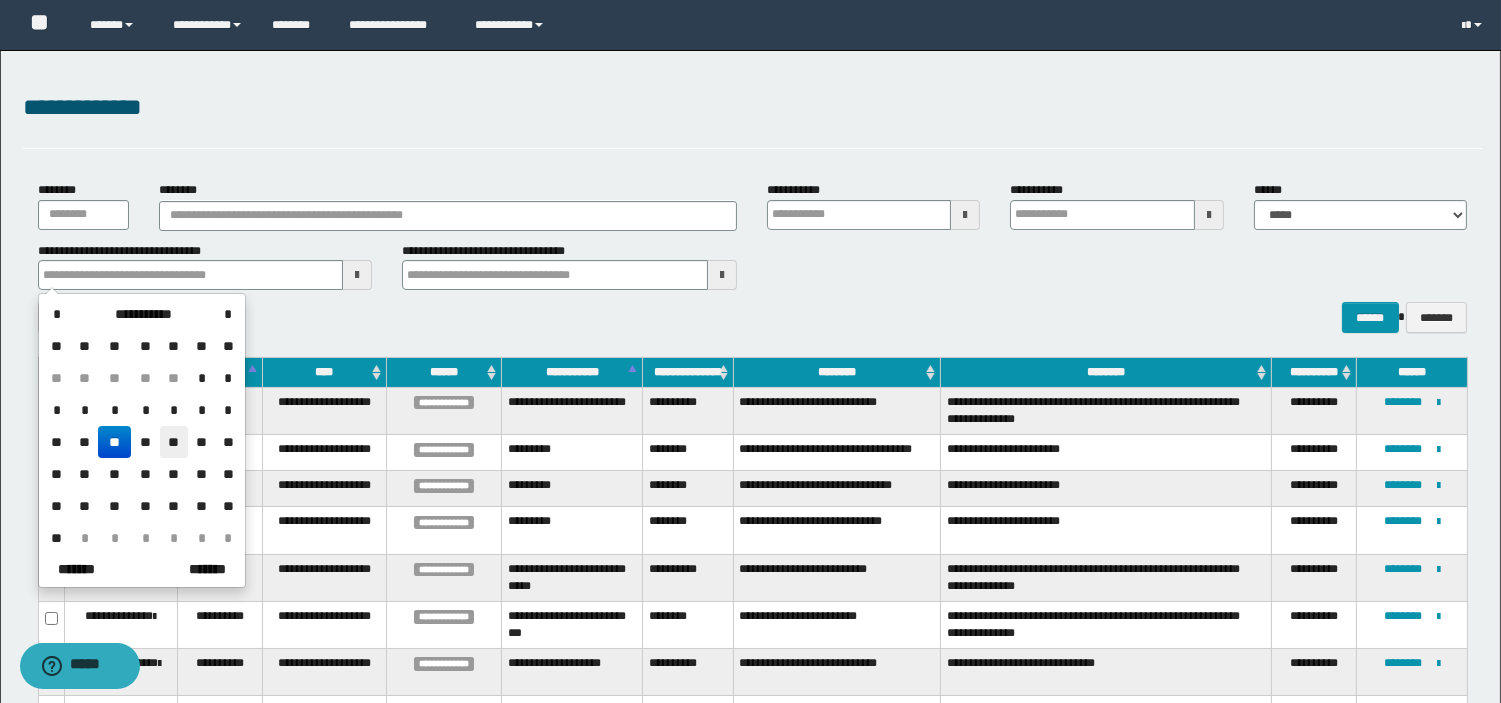 click on "**" at bounding box center [174, 442] 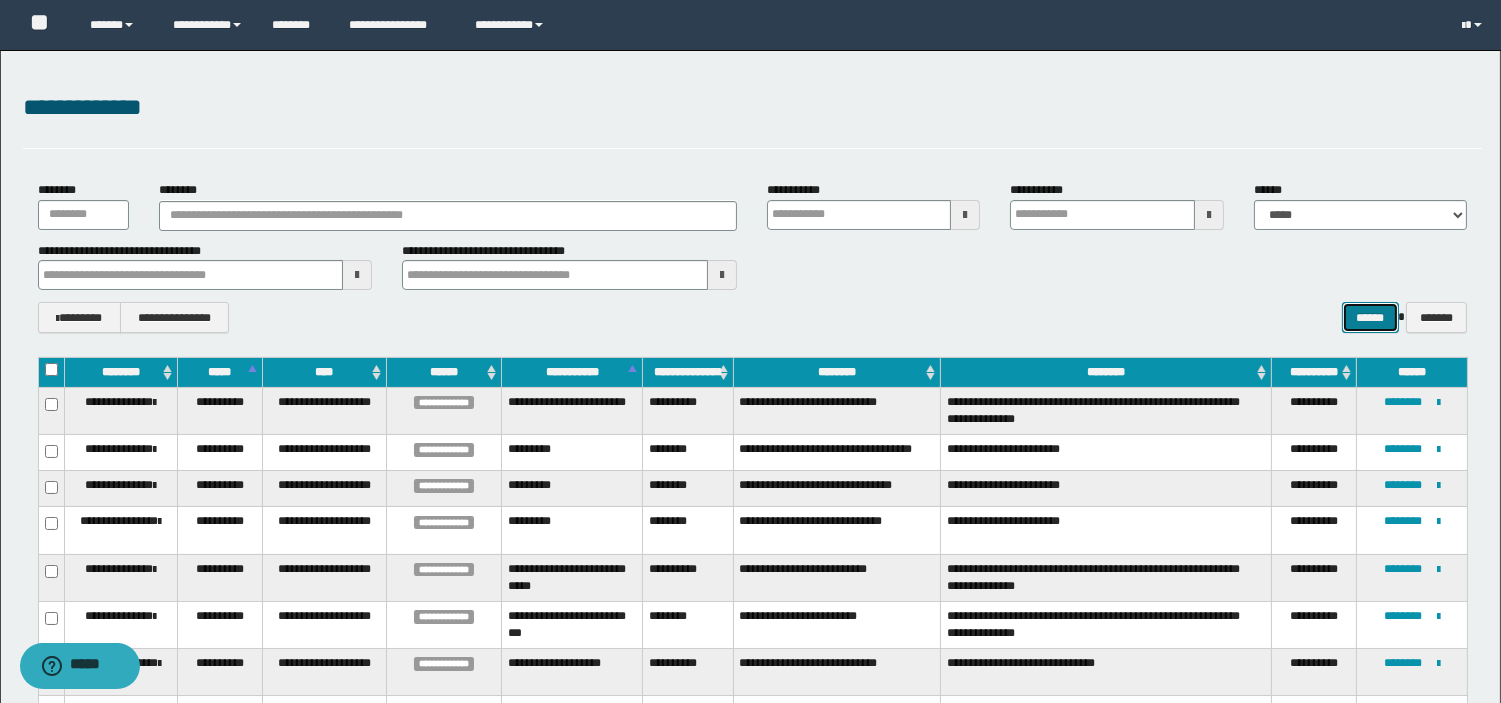 click on "******" at bounding box center [1370, 317] 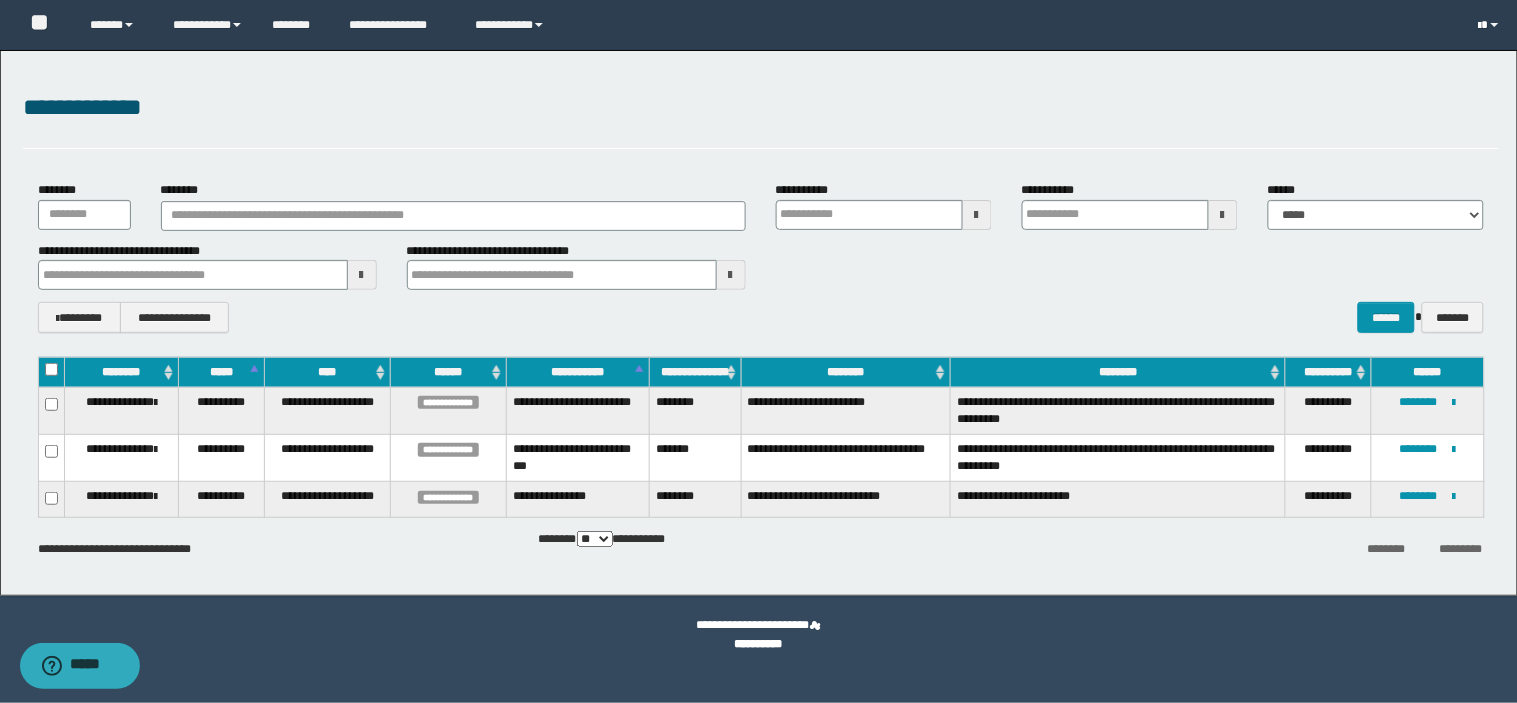 click at bounding box center (1480, 26) 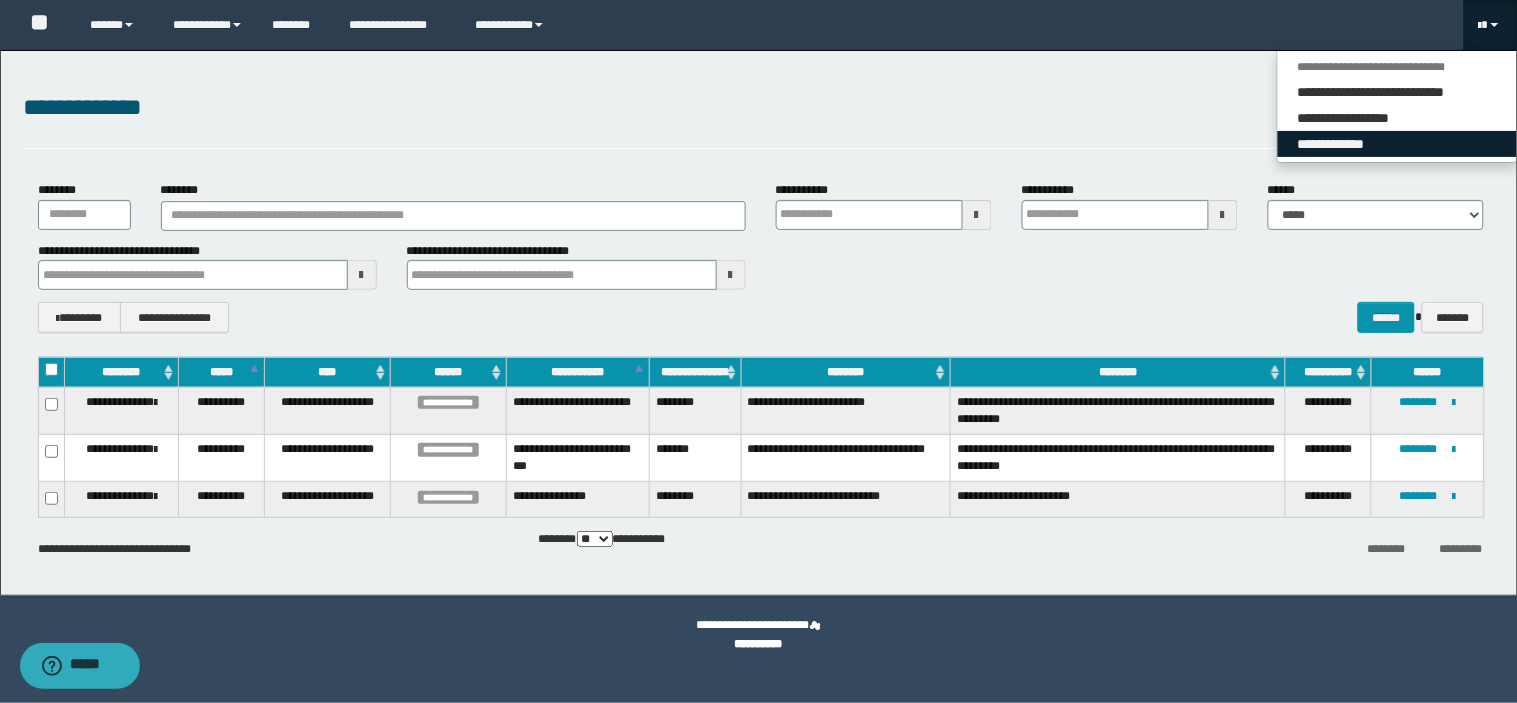 click on "**********" at bounding box center [1397, 144] 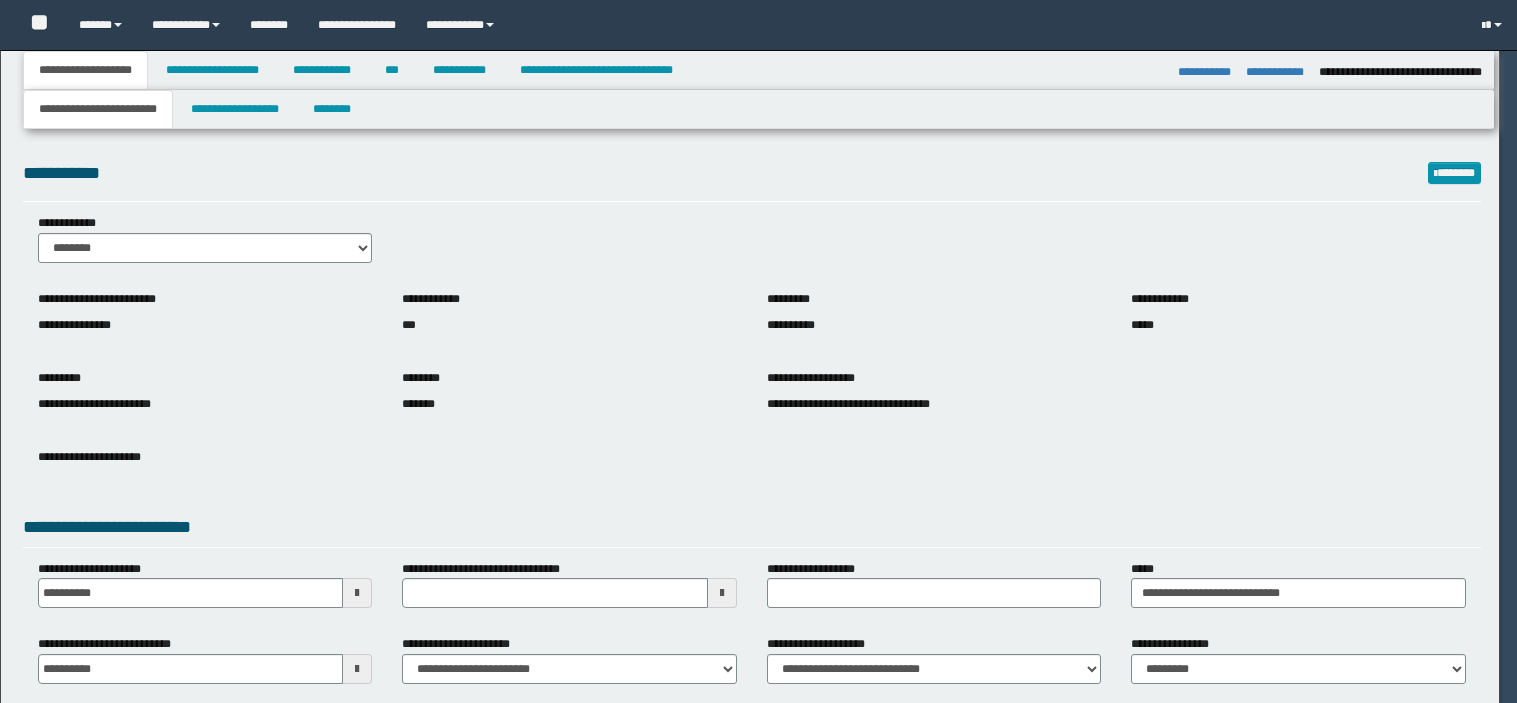 select on "*" 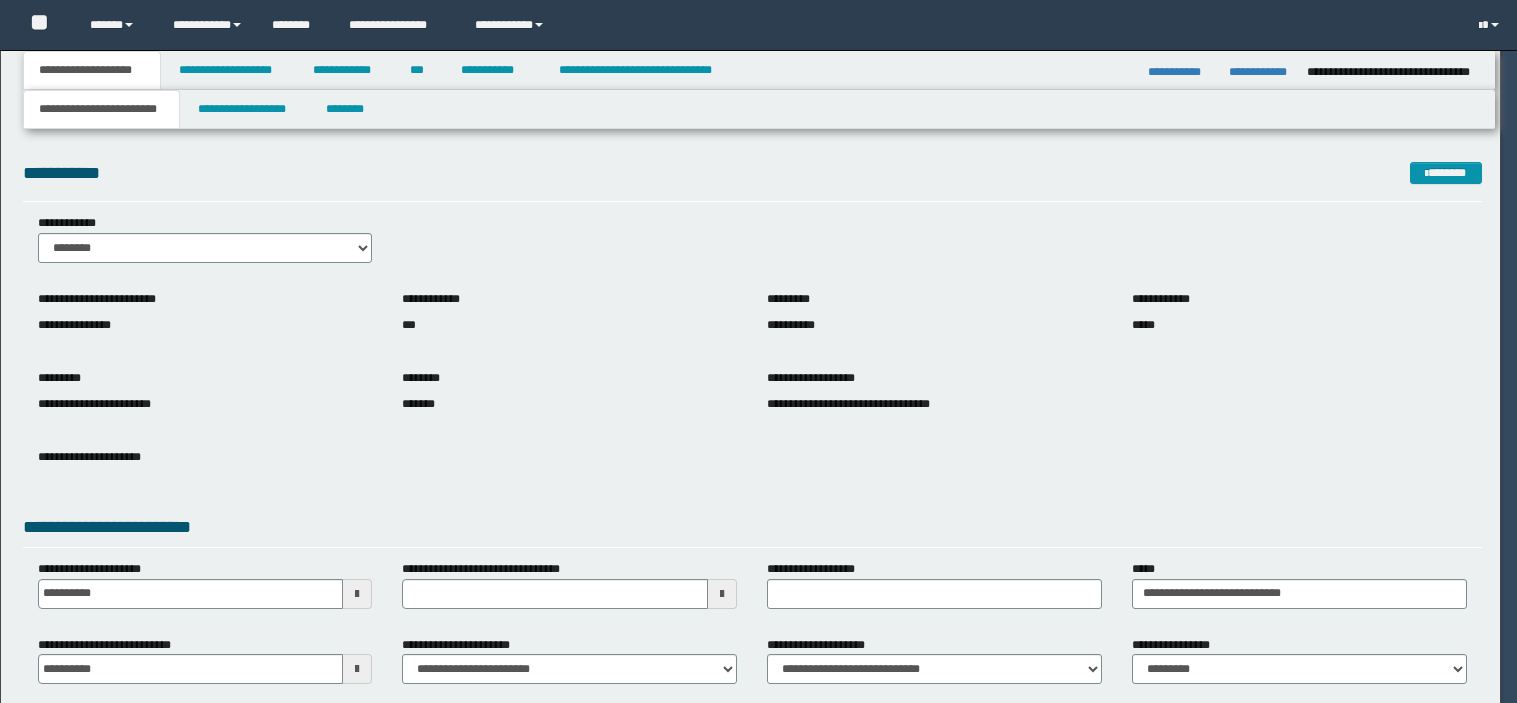 scroll, scrollTop: 0, scrollLeft: 0, axis: both 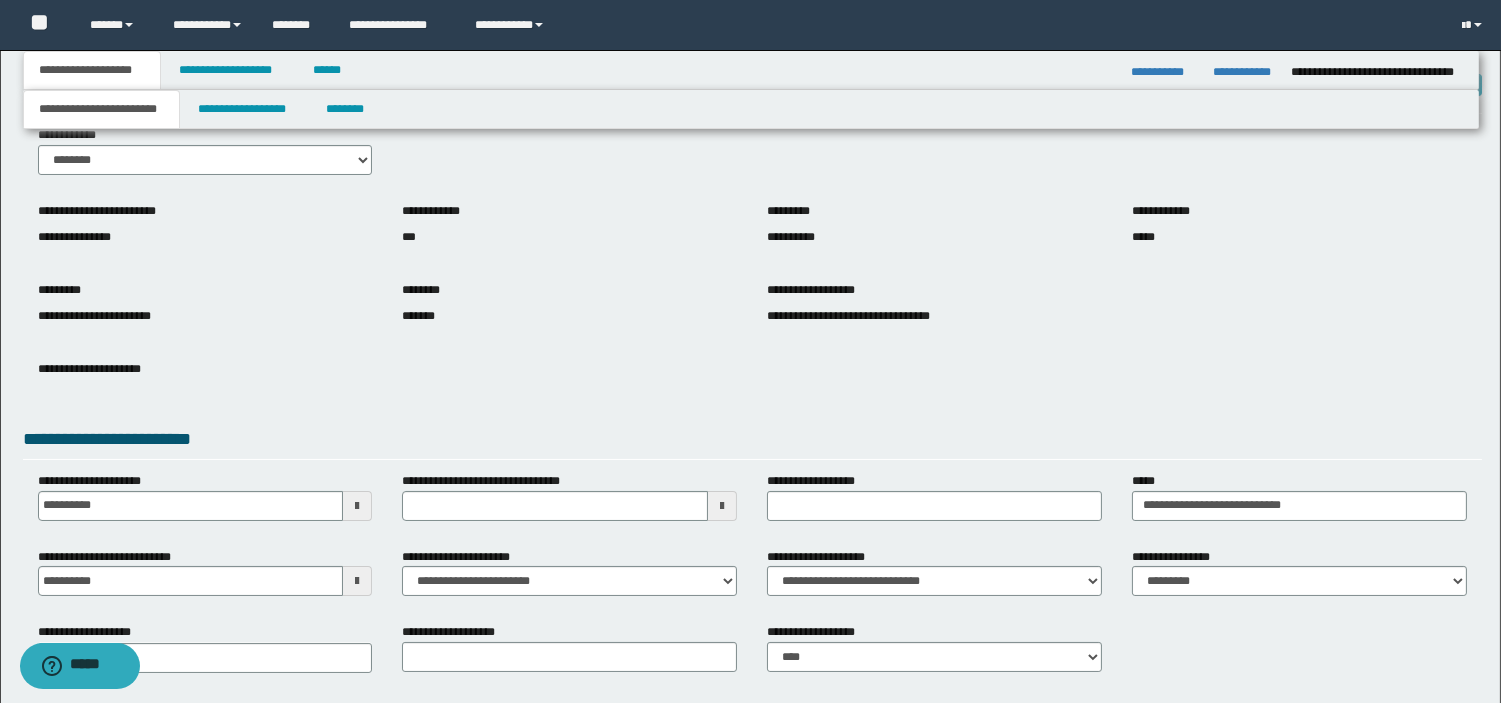 click at bounding box center (357, 581) 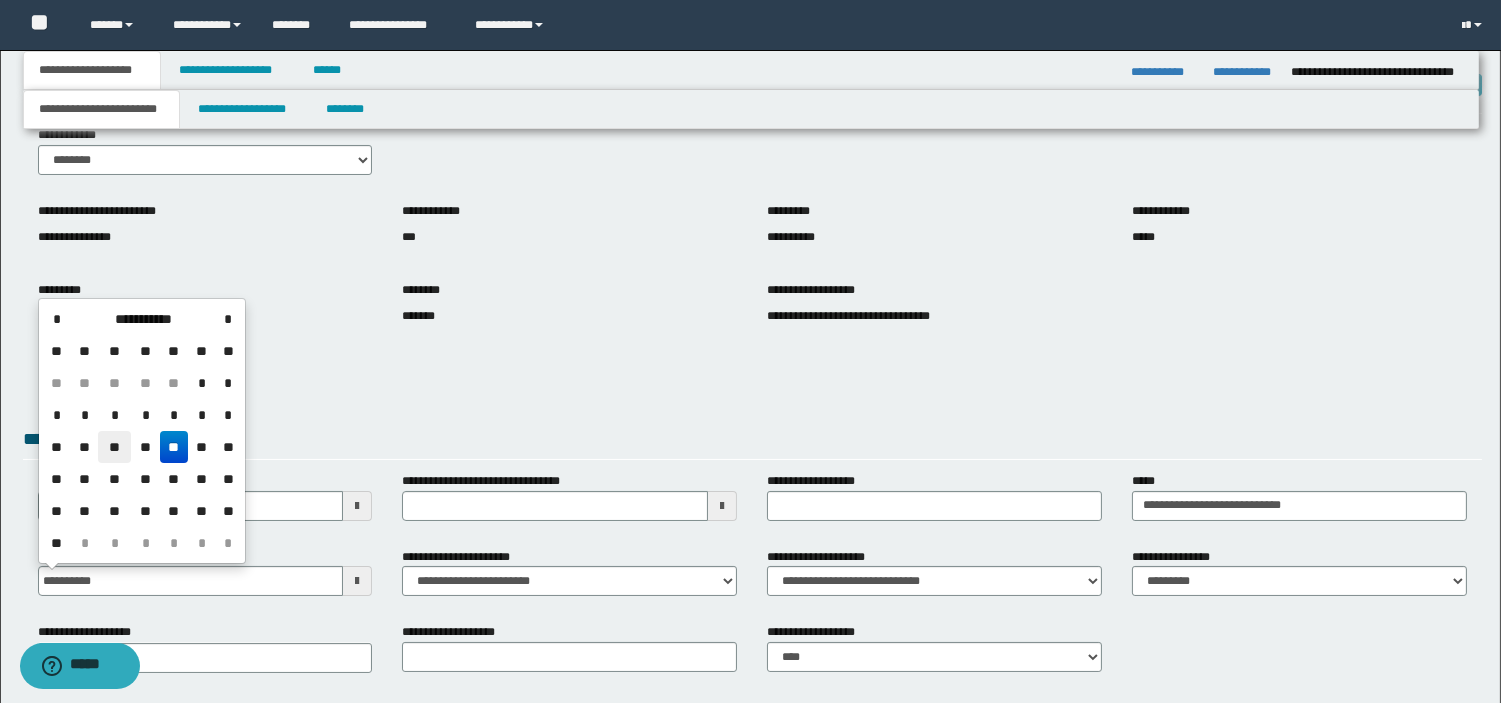 click on "**" at bounding box center (114, 447) 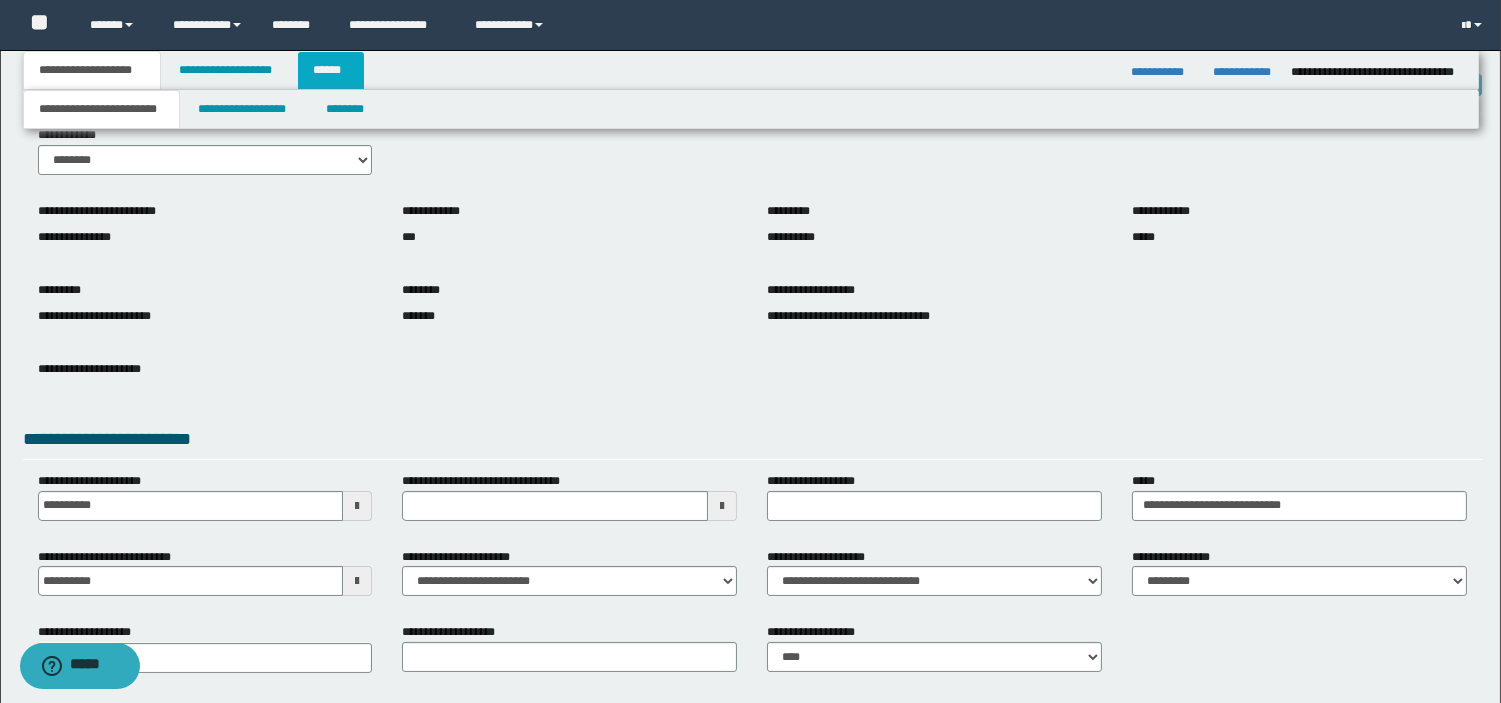 click on "******" at bounding box center [331, 70] 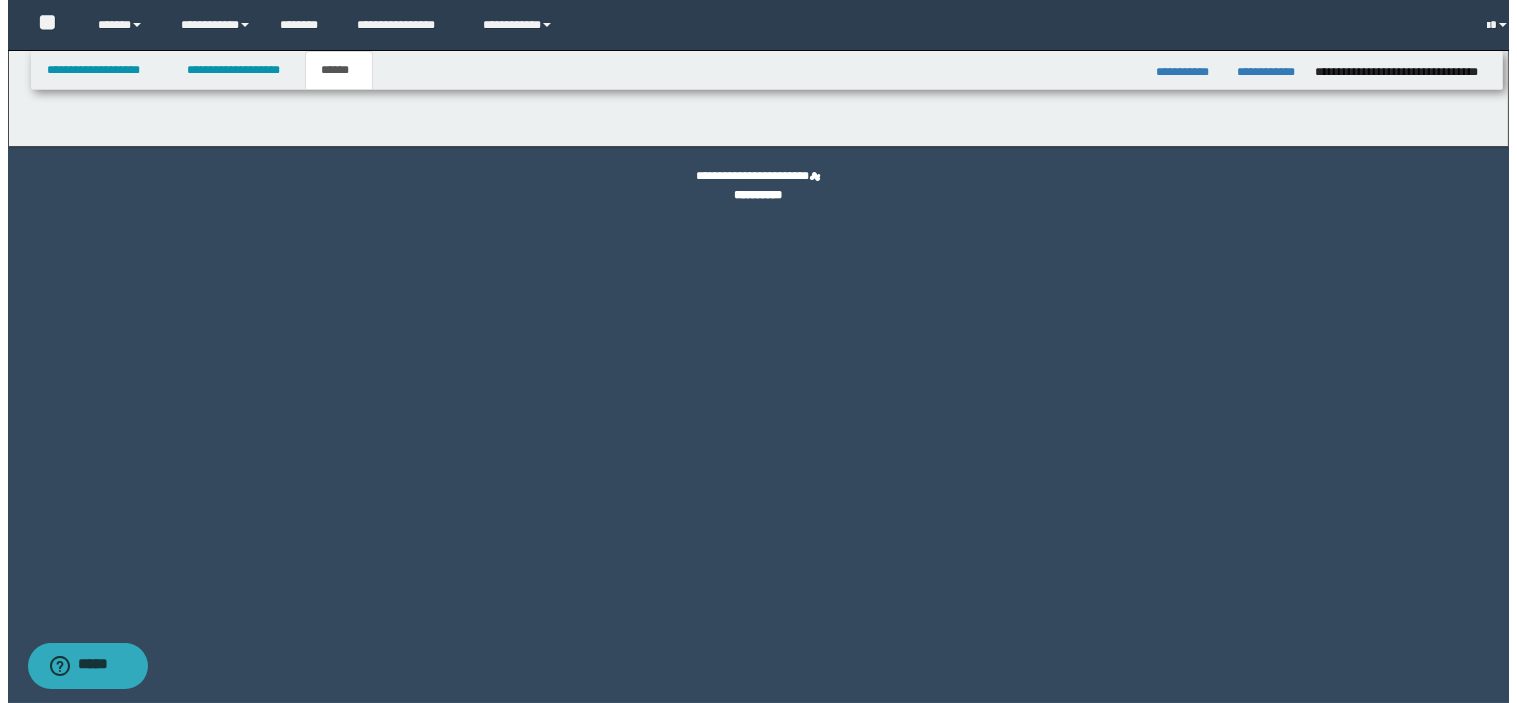 scroll, scrollTop: 0, scrollLeft: 0, axis: both 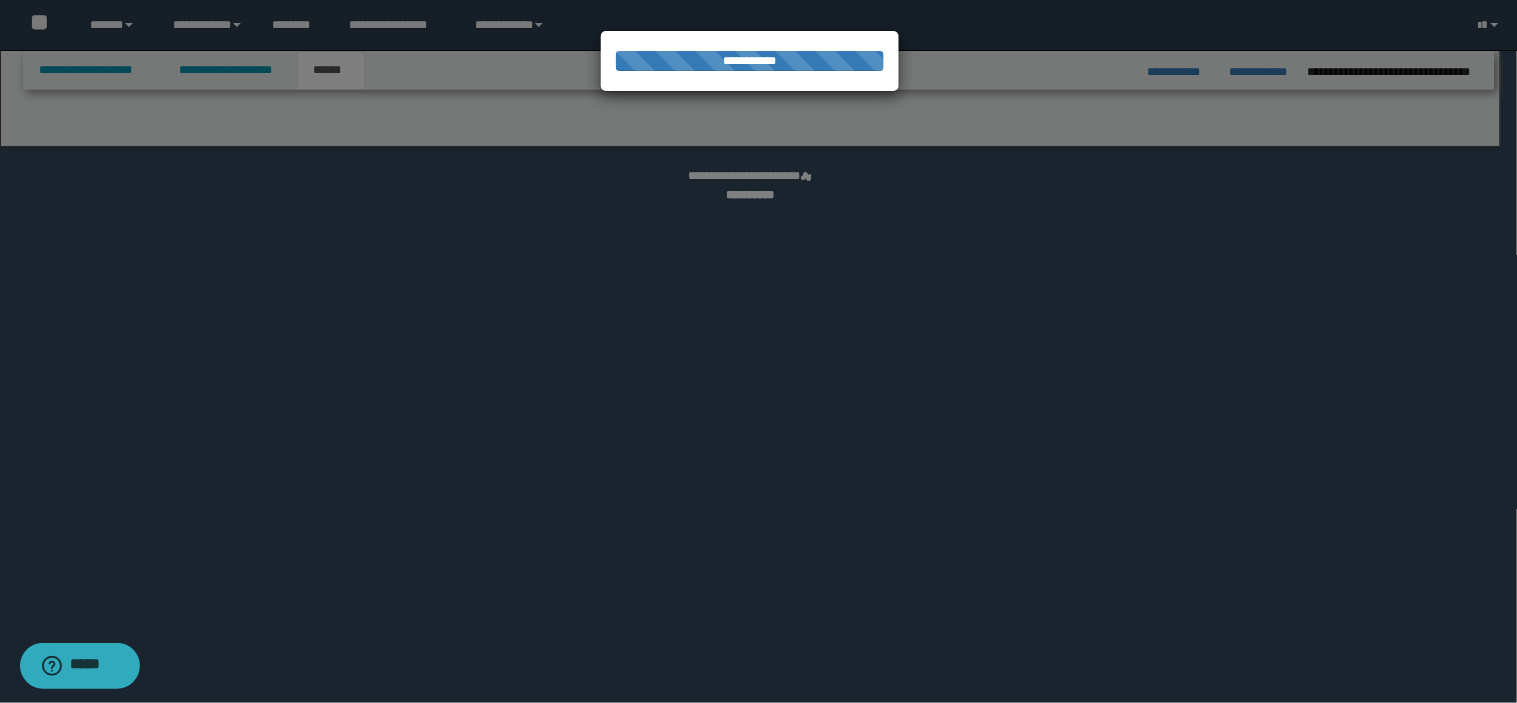 select on "*" 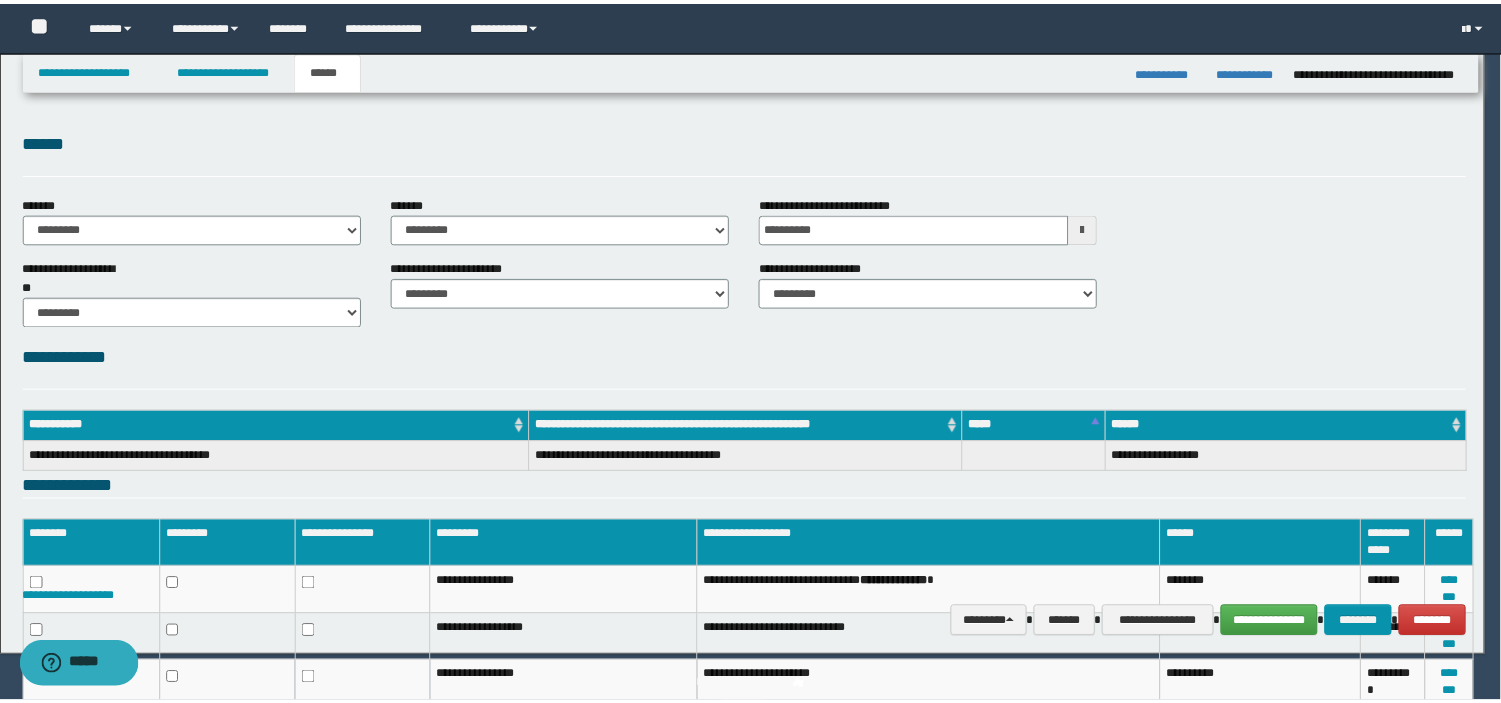 scroll, scrollTop: 0, scrollLeft: 0, axis: both 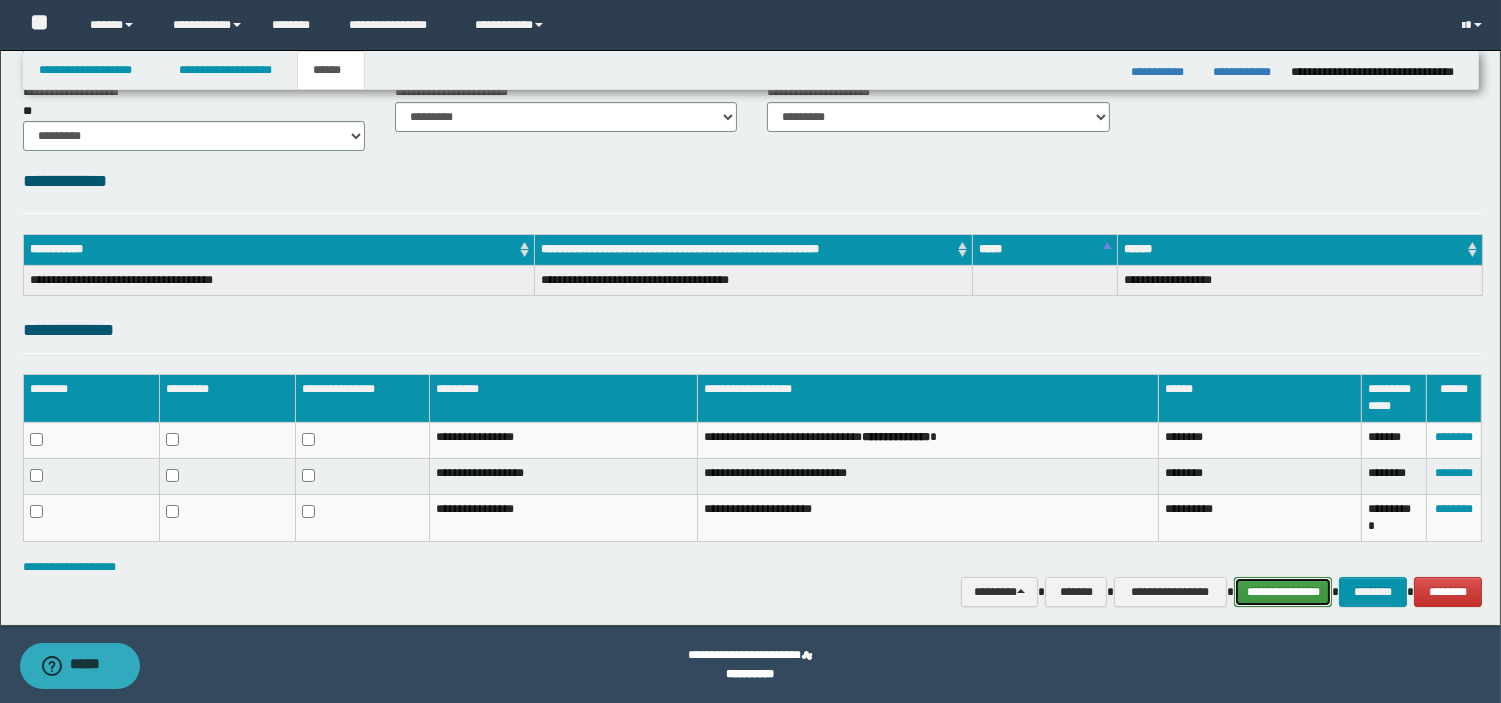 click on "**********" at bounding box center [1283, 592] 